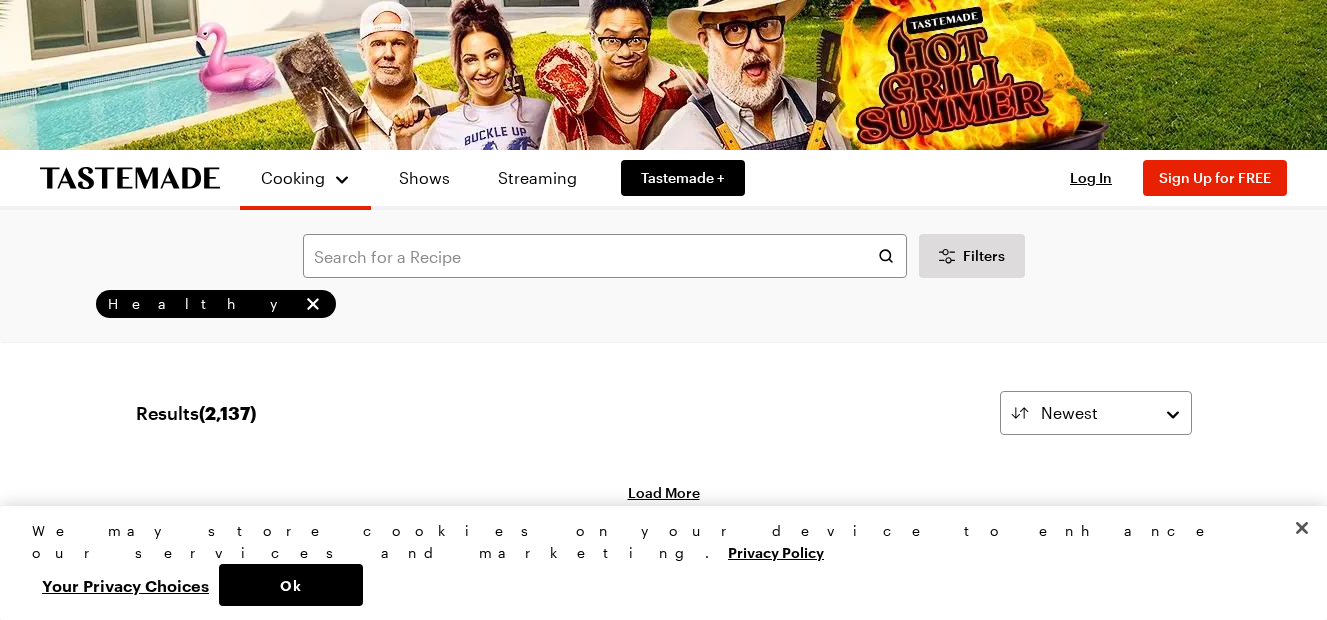 scroll, scrollTop: 5216, scrollLeft: 0, axis: vertical 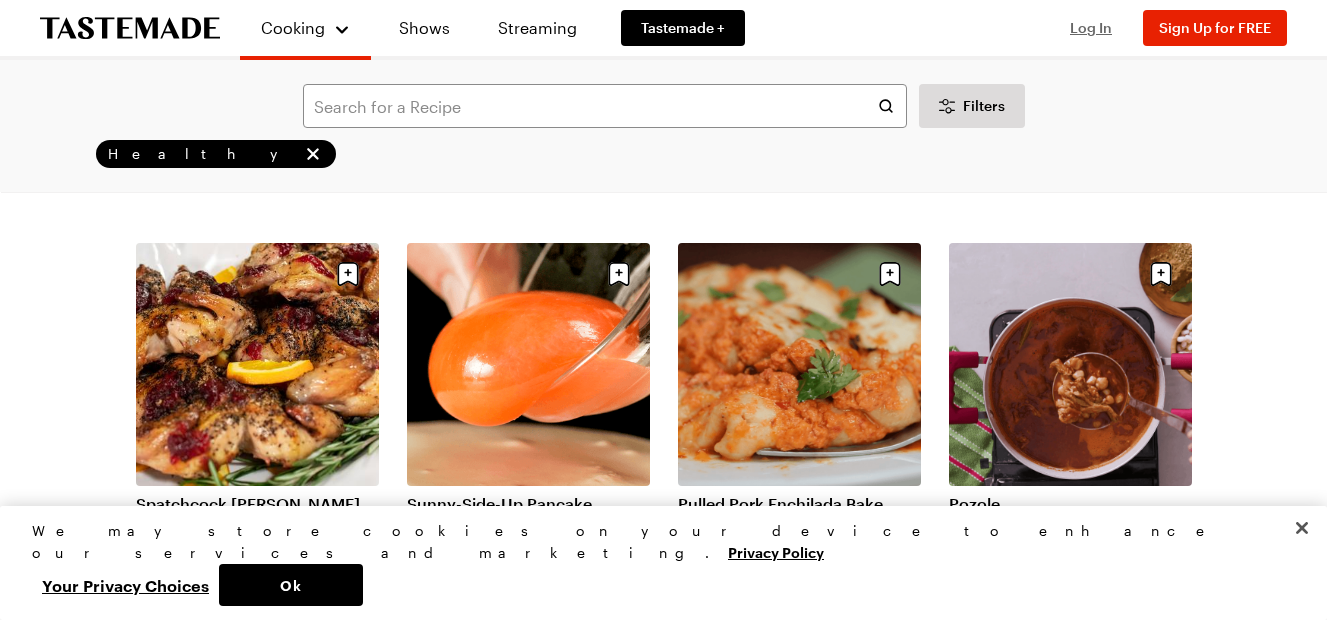 click on "Log In" at bounding box center [1091, 27] 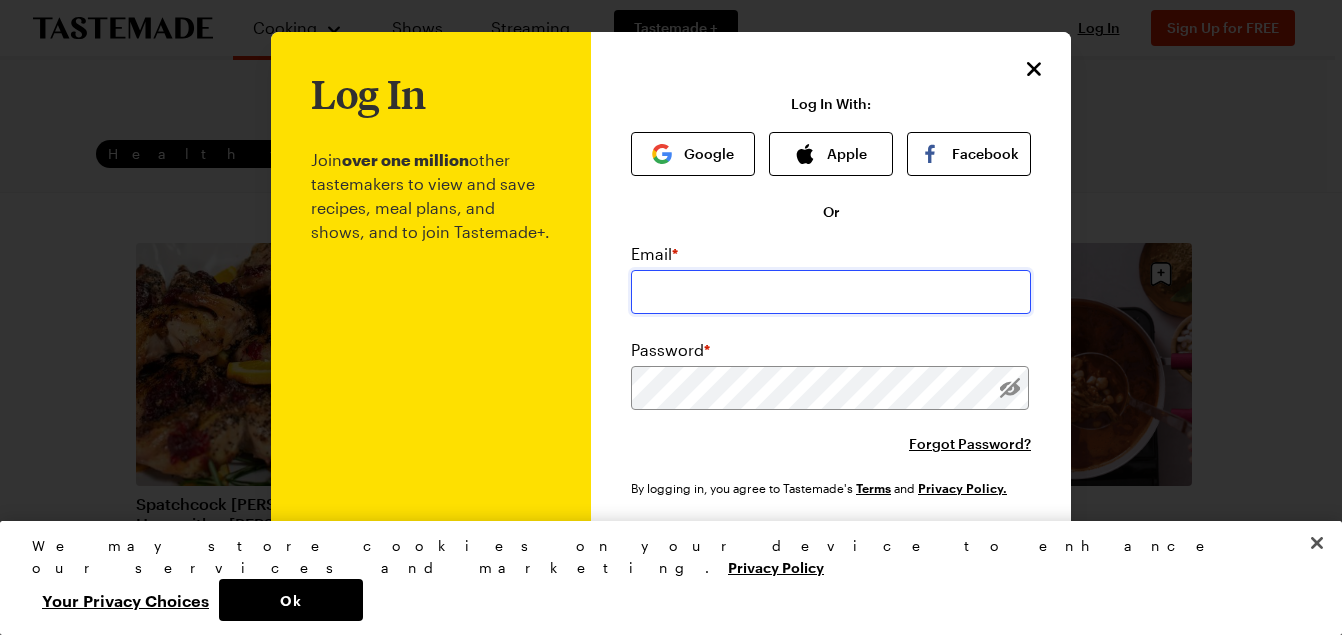 click at bounding box center (831, 292) 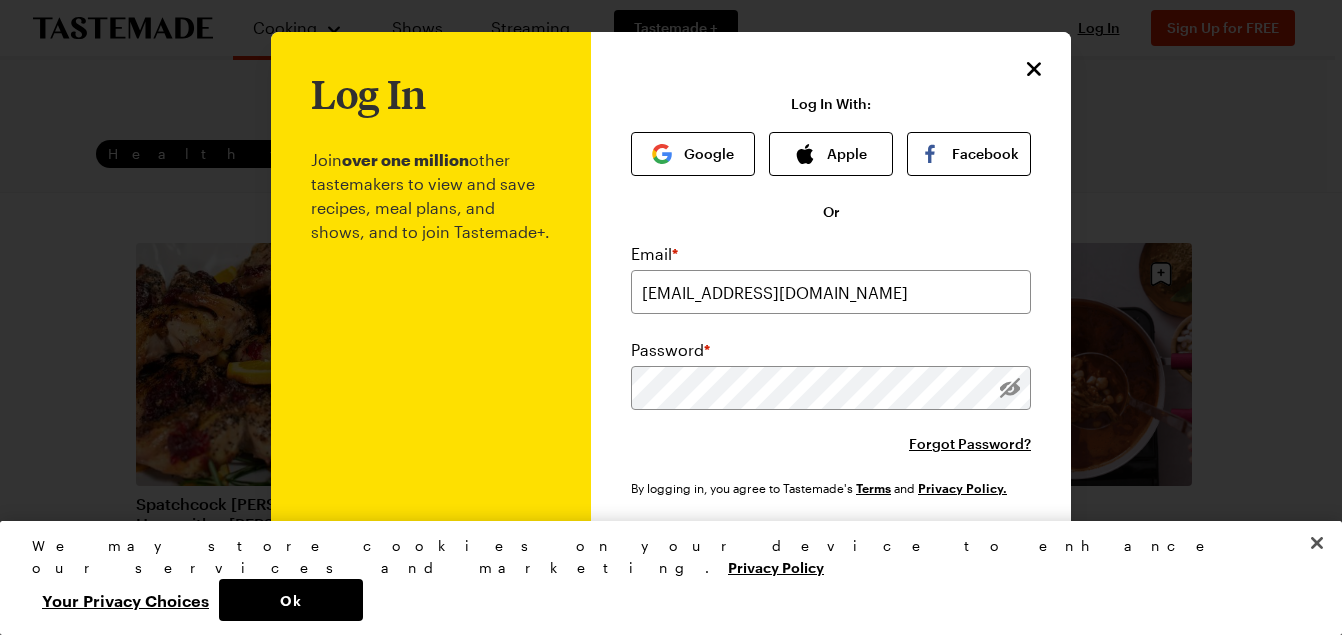 click on "Log In" at bounding box center (831, 556) 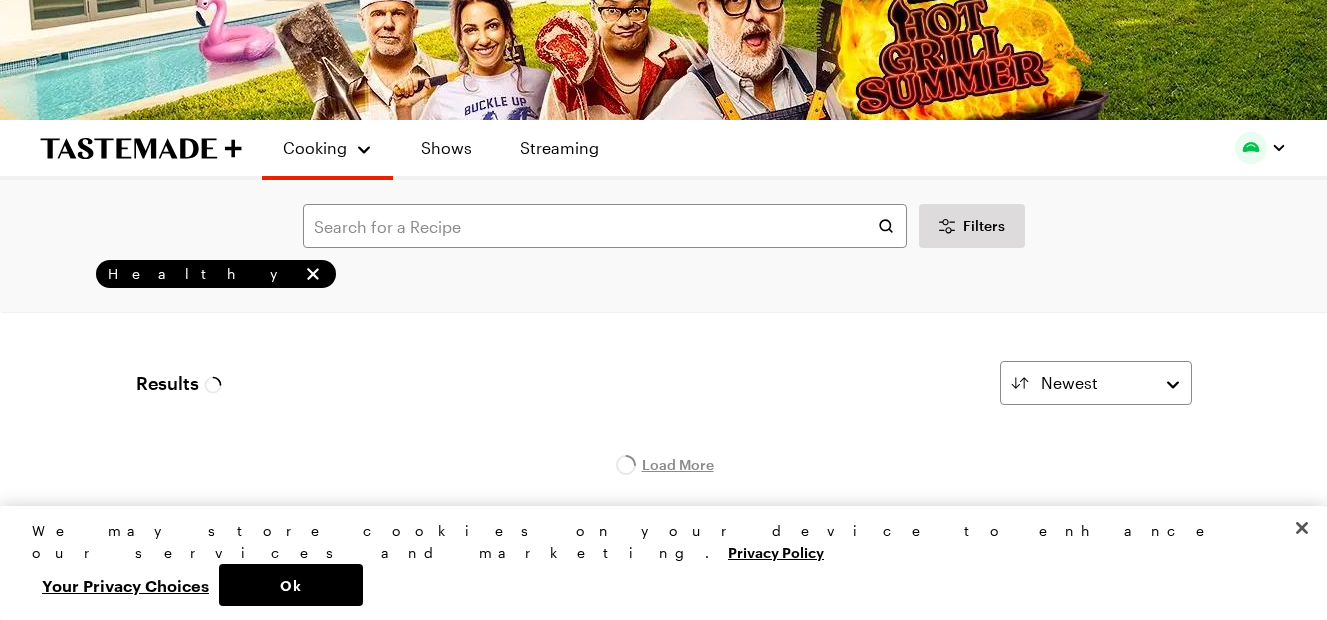 scroll, scrollTop: 0, scrollLeft: 0, axis: both 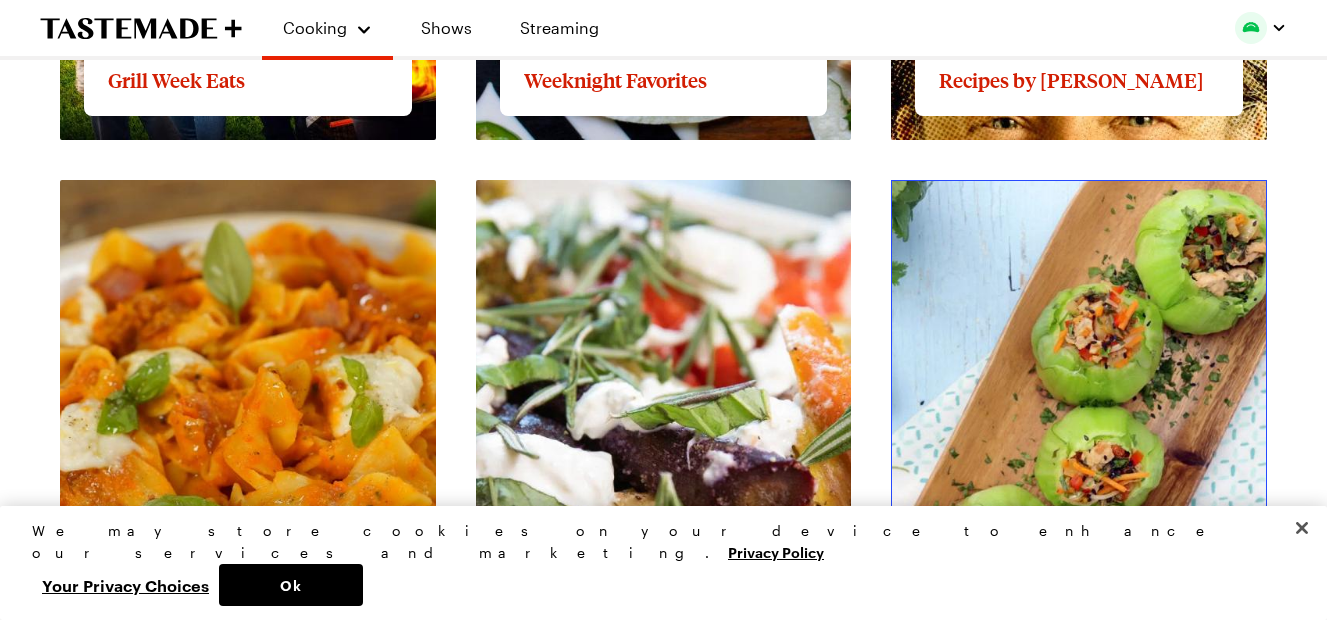 click on "View full content for Clean Eating" at bounding box center (1018, 191) 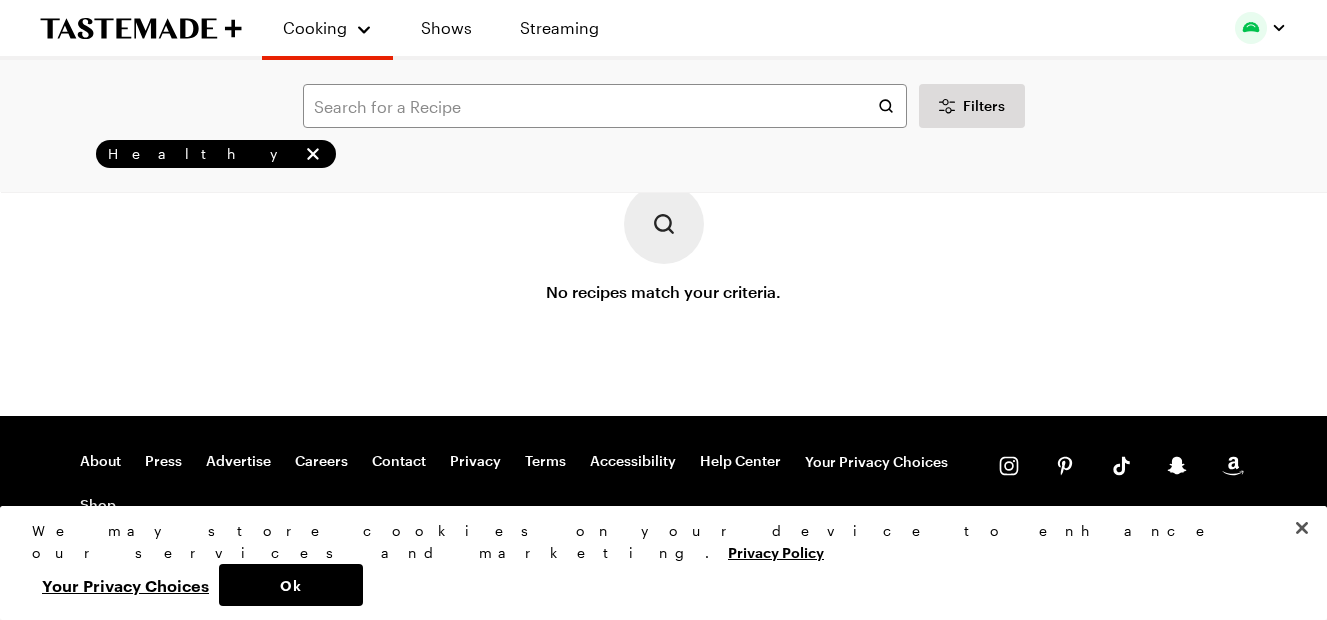 scroll, scrollTop: 0, scrollLeft: 0, axis: both 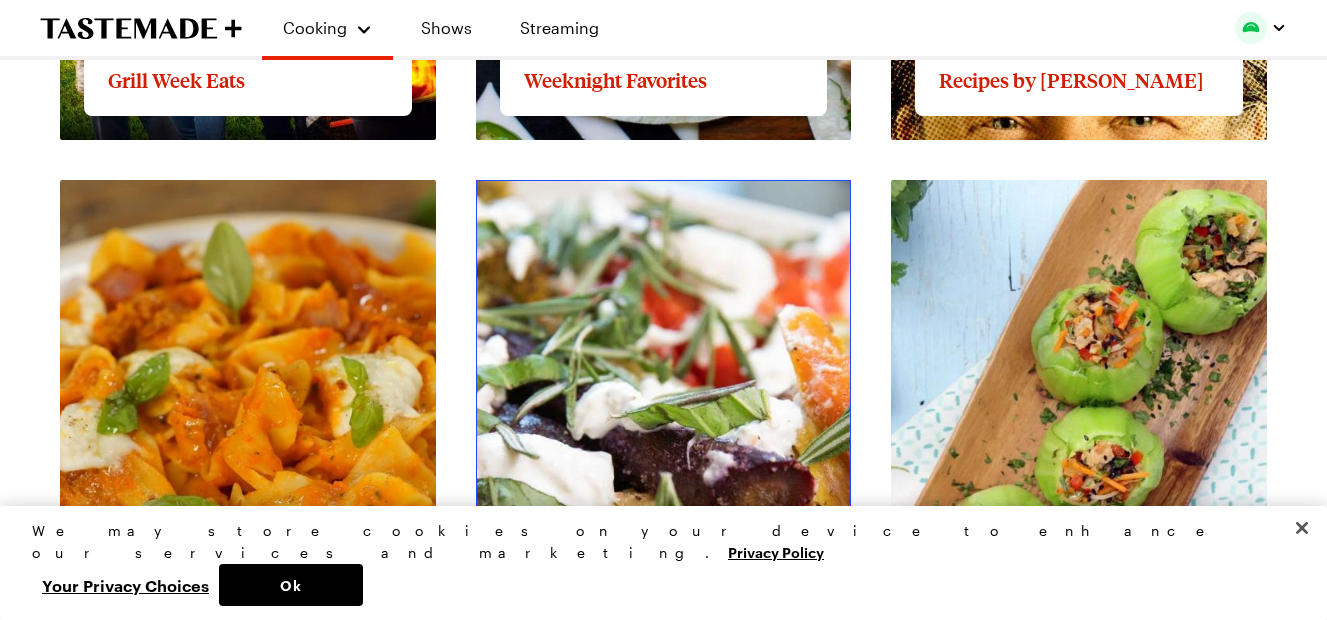 click on "View full content for Veggie-Forward Flavors" at bounding box center (644, 191) 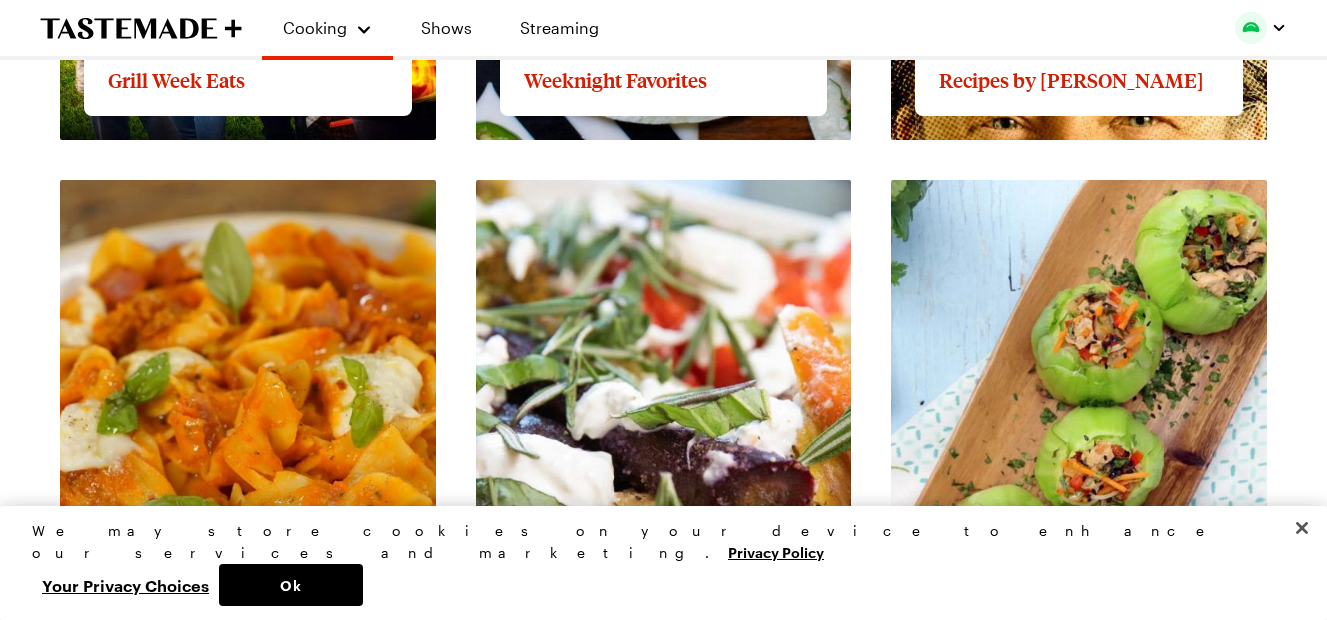 scroll, scrollTop: 0, scrollLeft: 0, axis: both 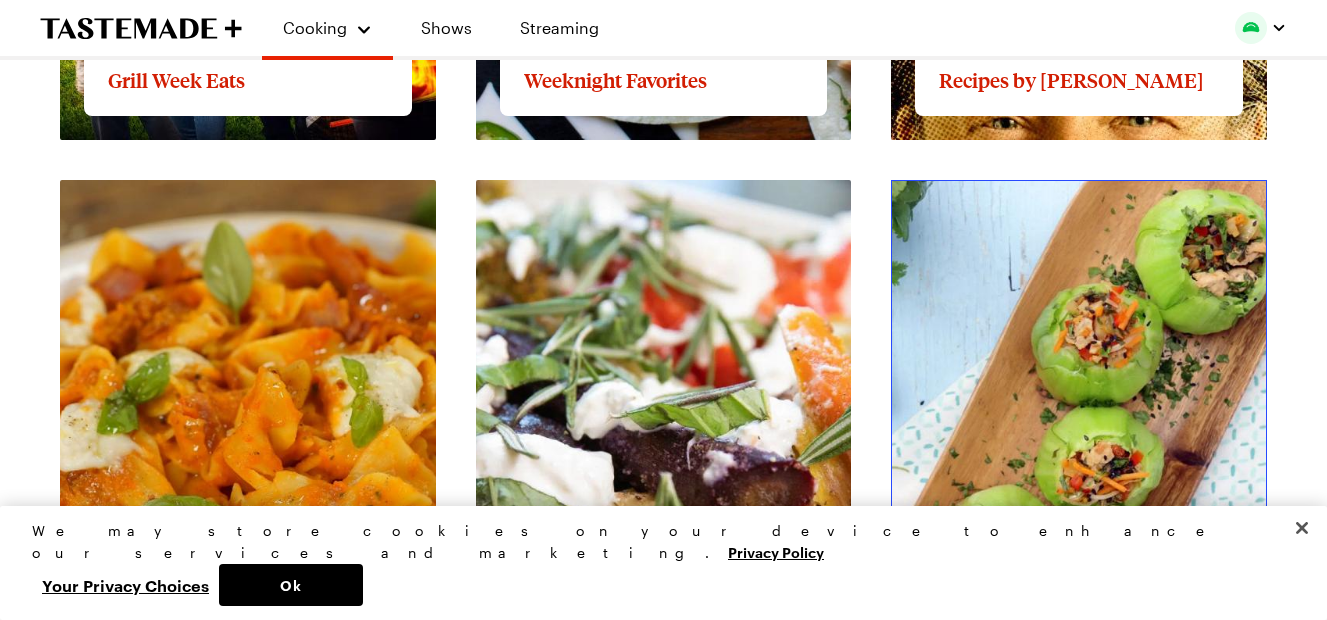 click on "View full content for Clean Eating" at bounding box center (1018, 191) 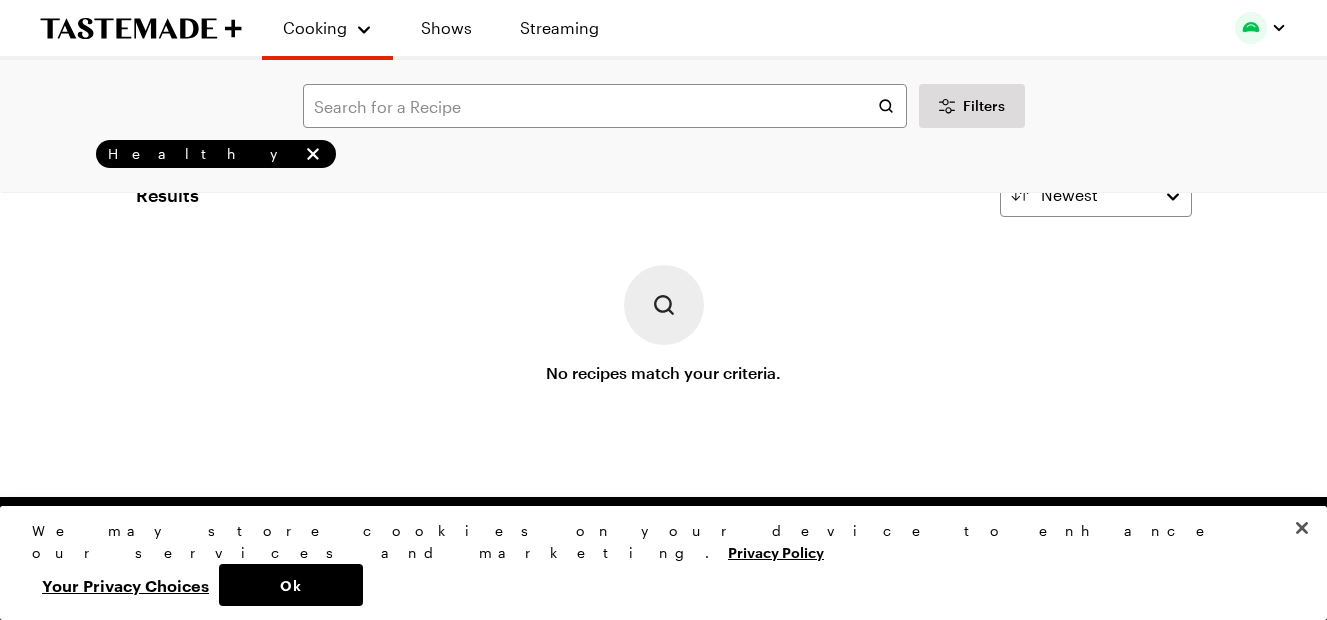 scroll, scrollTop: 69, scrollLeft: 0, axis: vertical 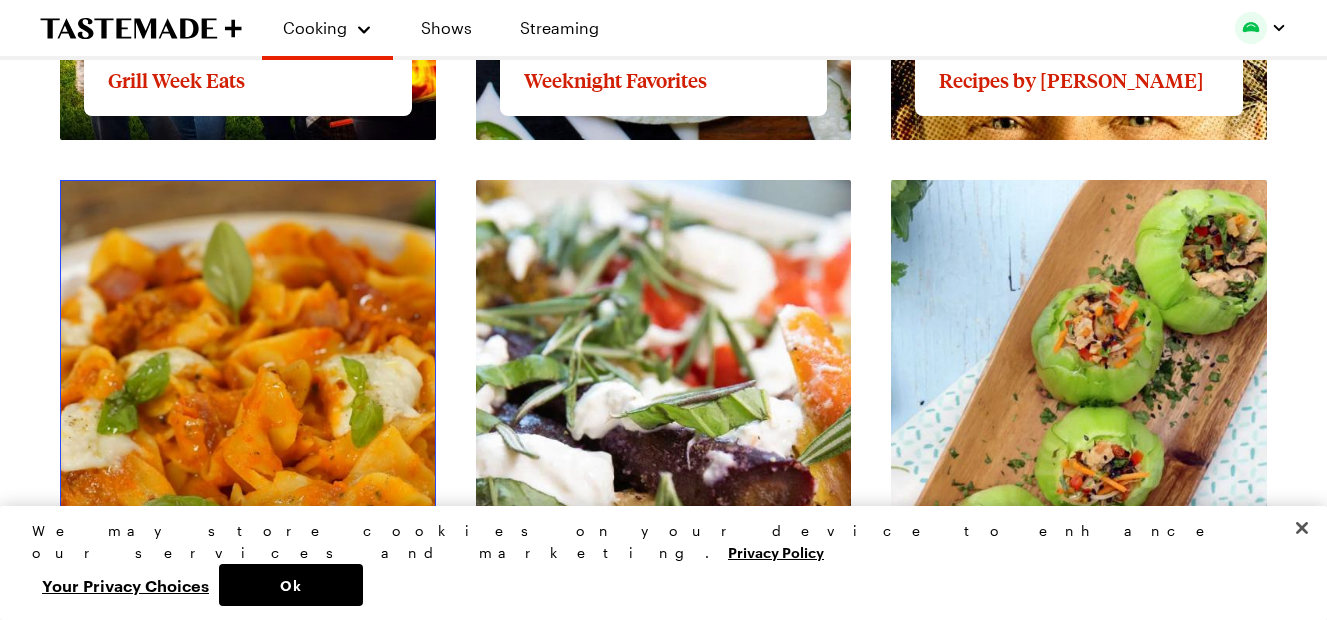 click on "View full content for Pasta Picks" at bounding box center (180, 191) 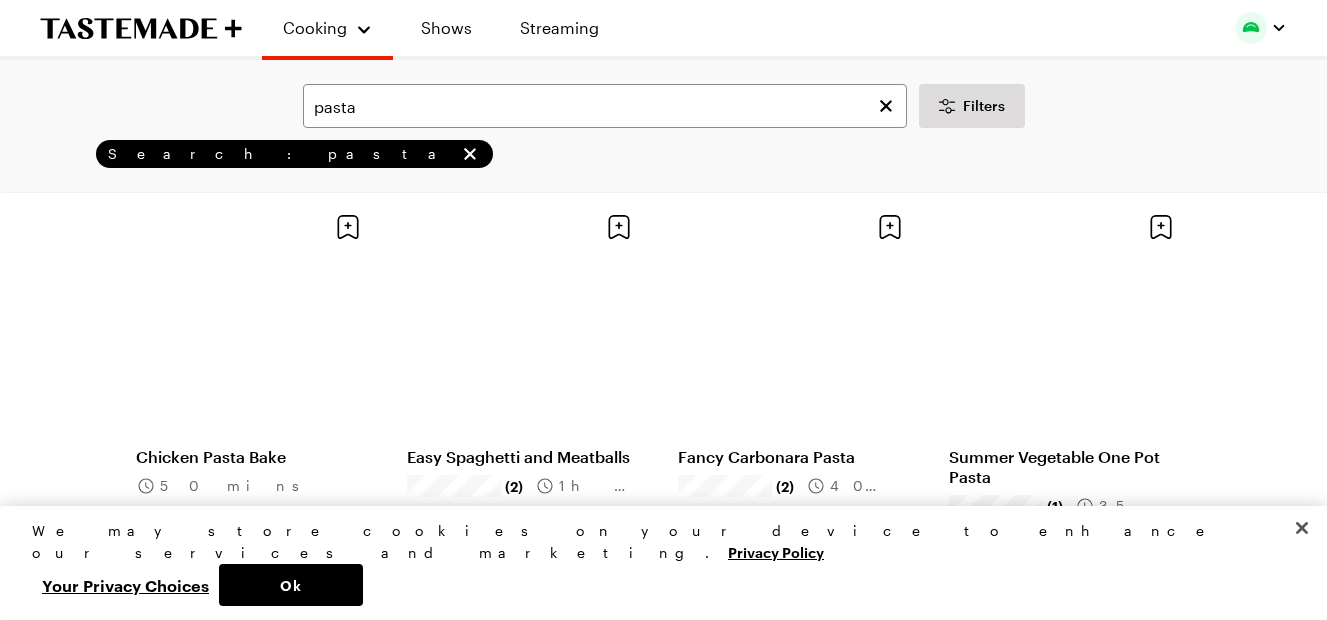 scroll, scrollTop: 0, scrollLeft: 0, axis: both 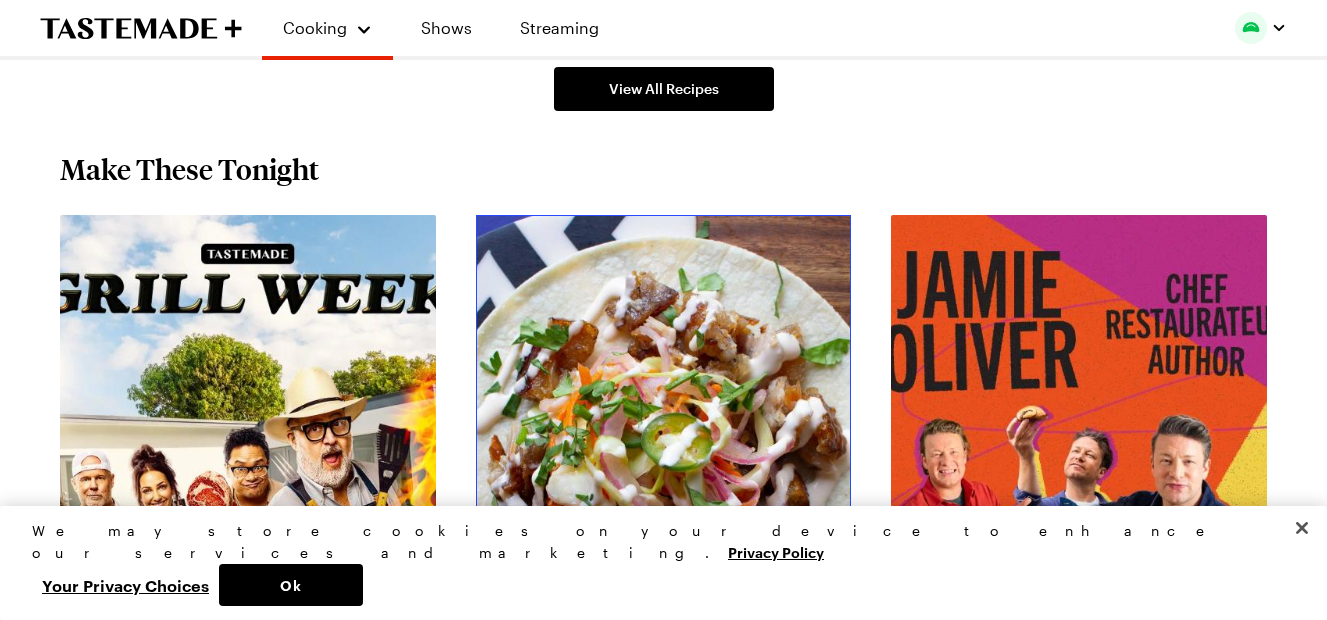 click on "View full content for Weeknight Favorites" at bounding box center [632, 226] 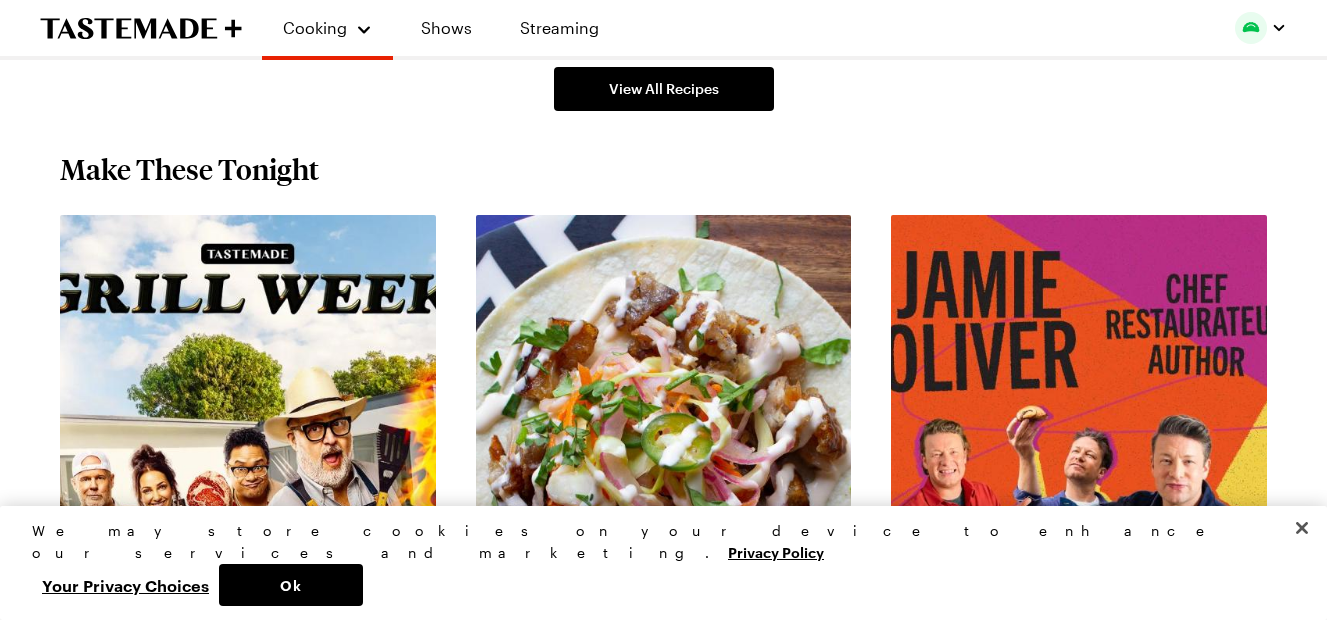 scroll, scrollTop: 0, scrollLeft: 0, axis: both 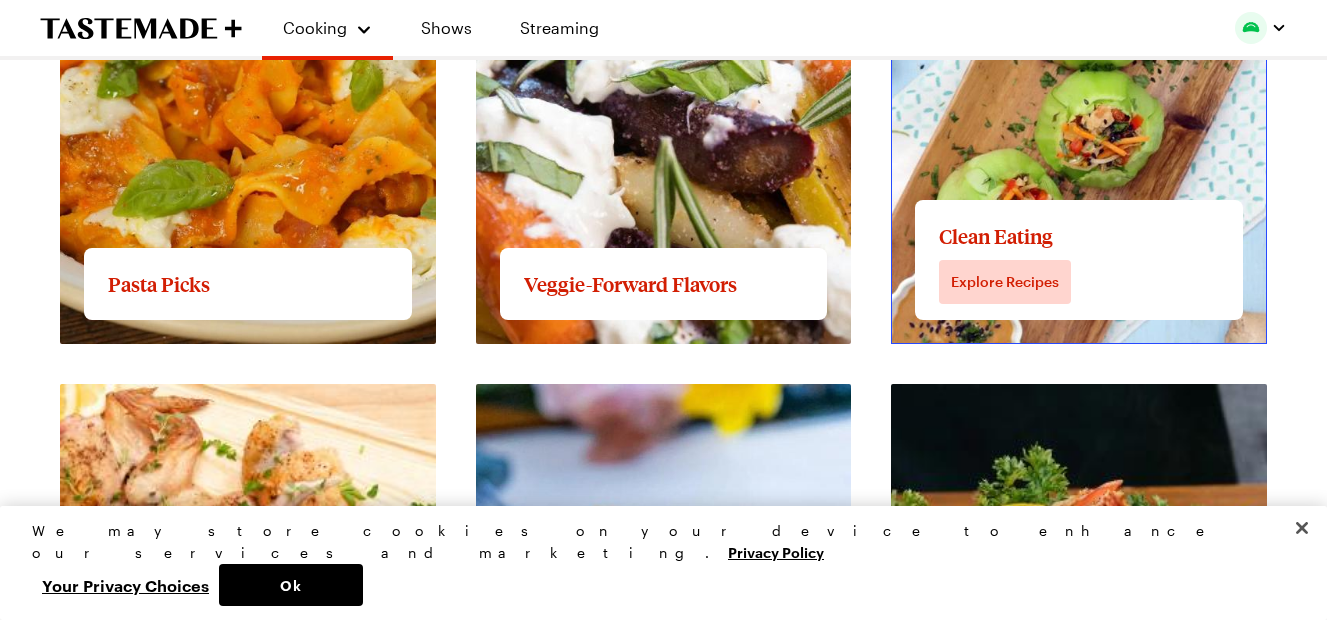 click on "View full content for Clean Eating" at bounding box center [1018, -145] 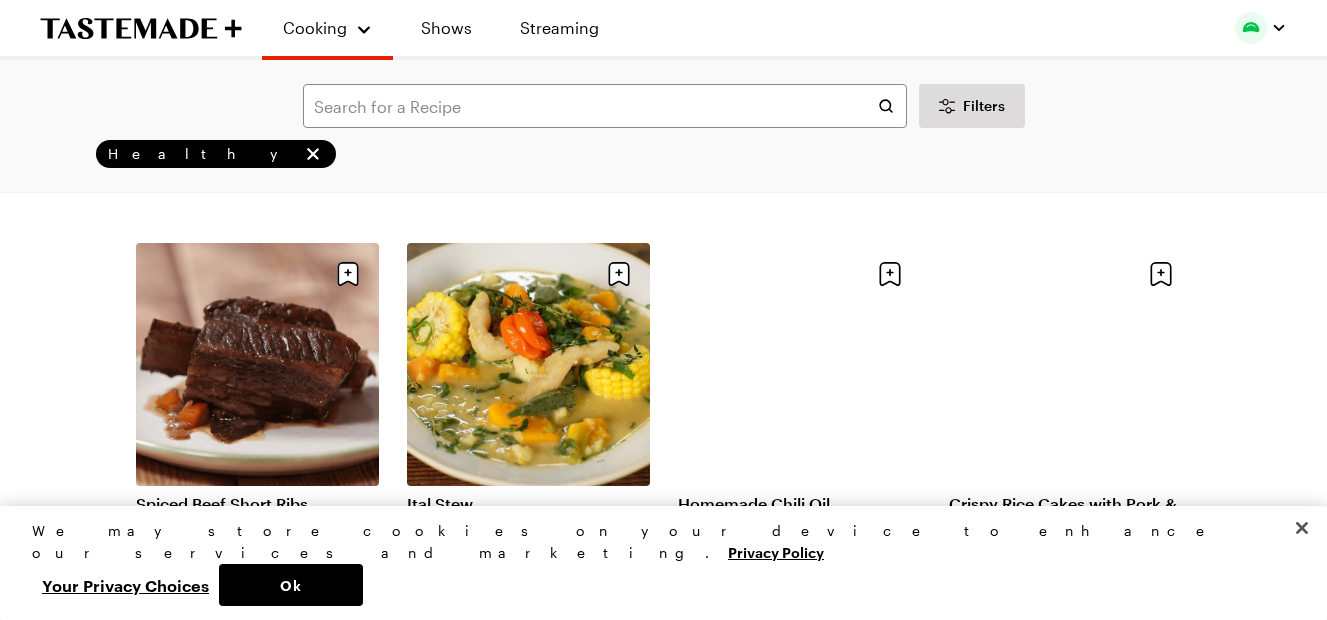scroll, scrollTop: 32059, scrollLeft: 0, axis: vertical 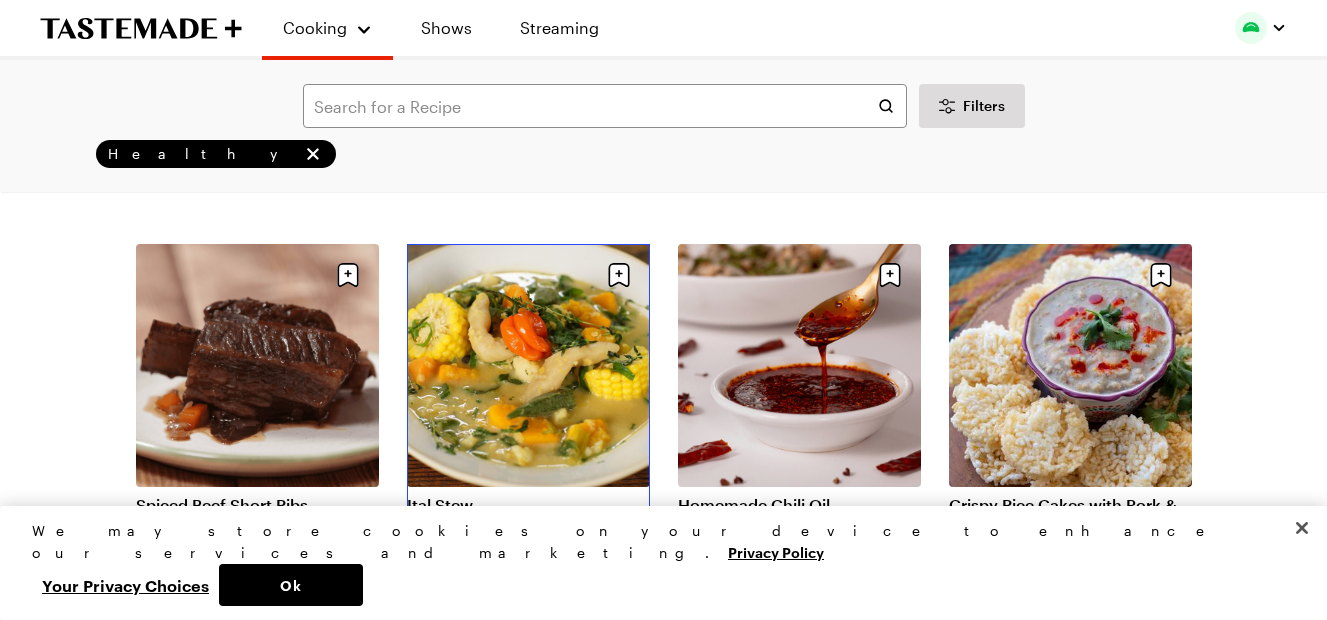 click on "Ital Stew" at bounding box center [528, 505] 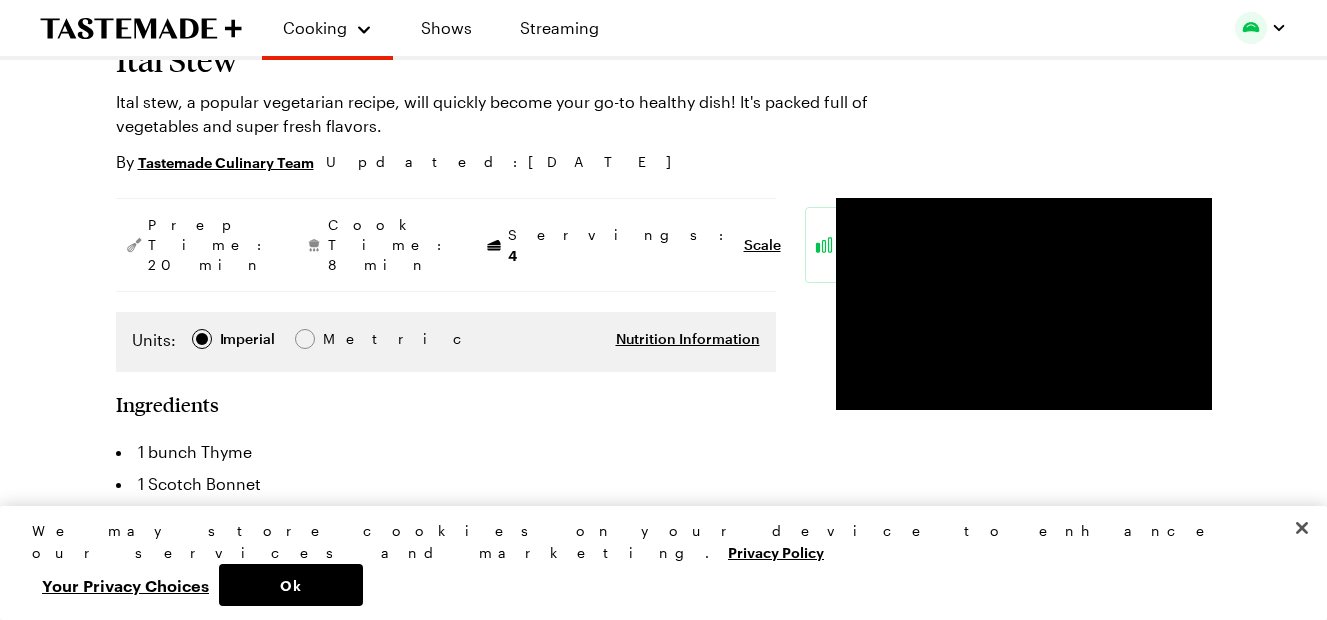 scroll, scrollTop: 136, scrollLeft: 0, axis: vertical 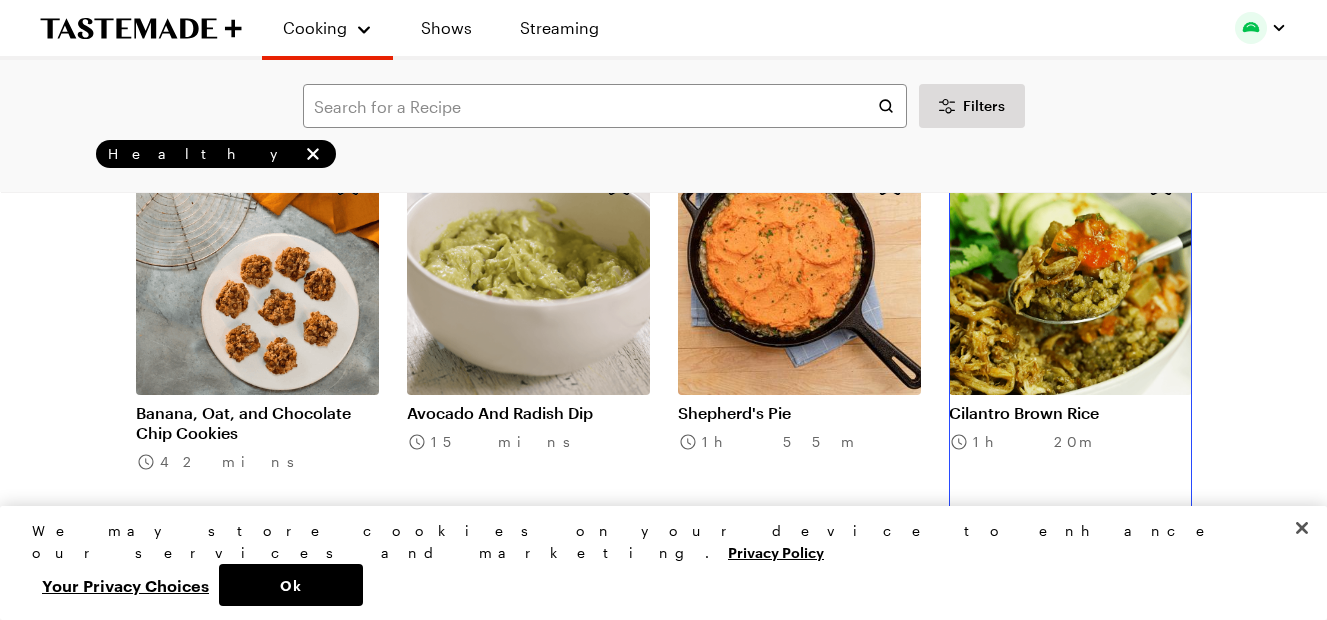 click on "Cilantro Brown Rice" at bounding box center [1070, 413] 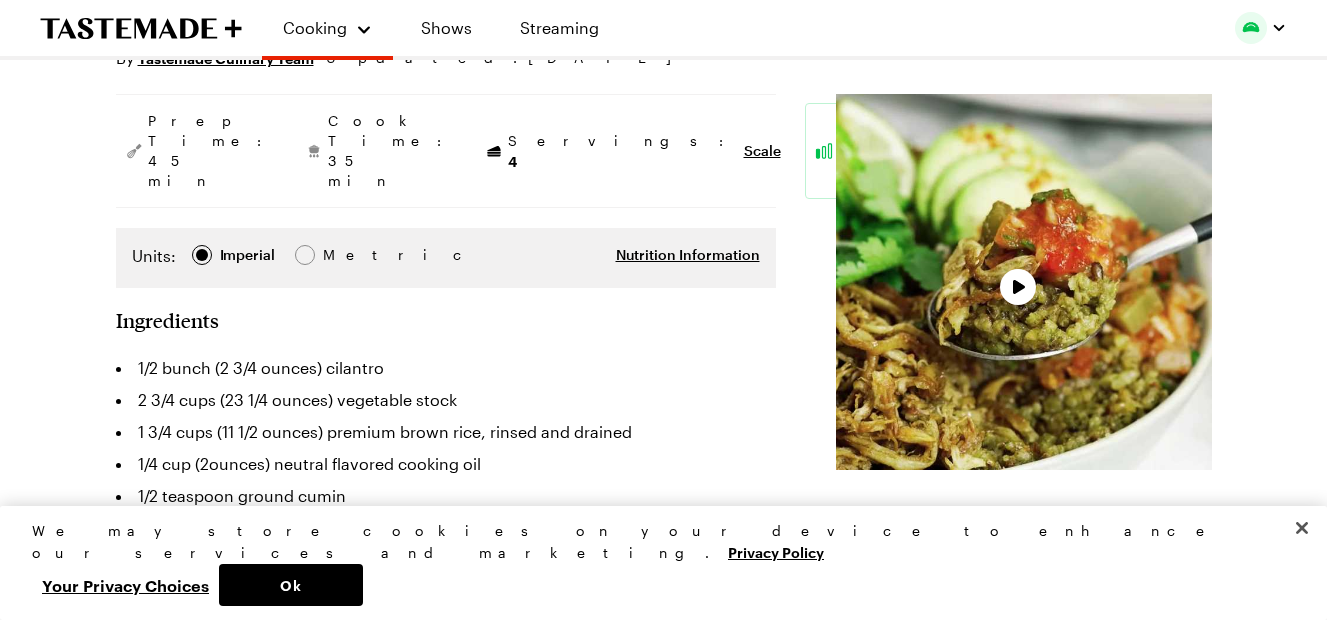 scroll, scrollTop: 363, scrollLeft: 0, axis: vertical 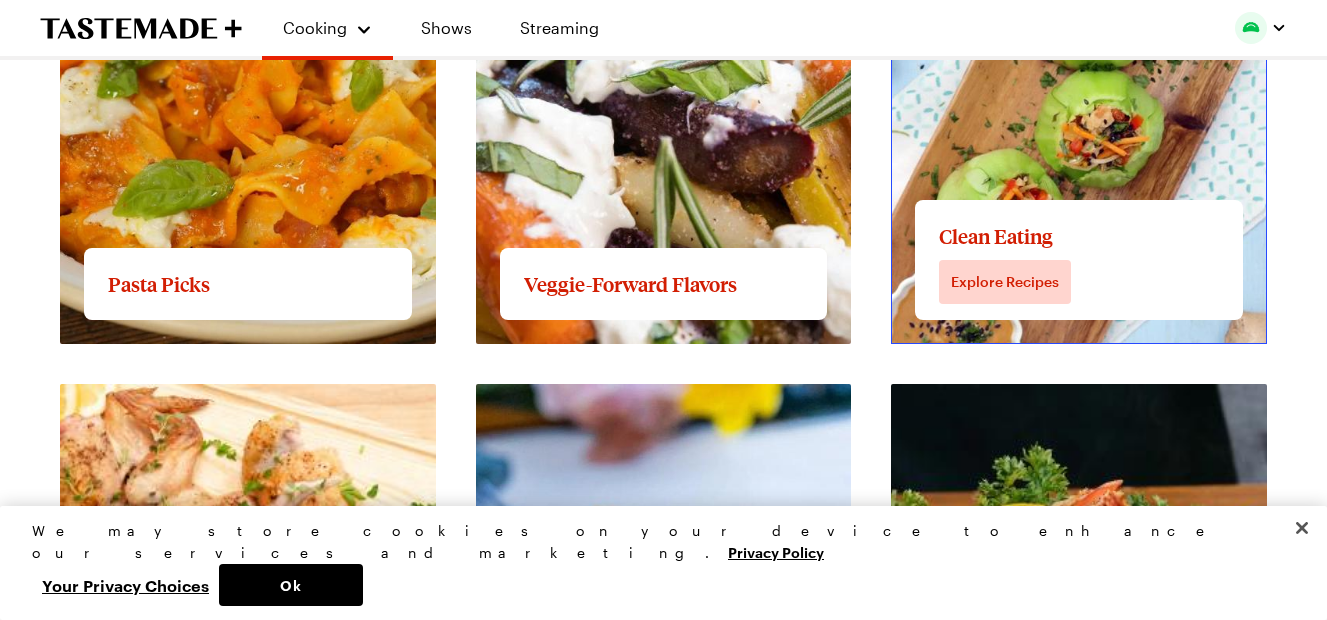 click on "View full content for Clean Eating" at bounding box center [1018, -145] 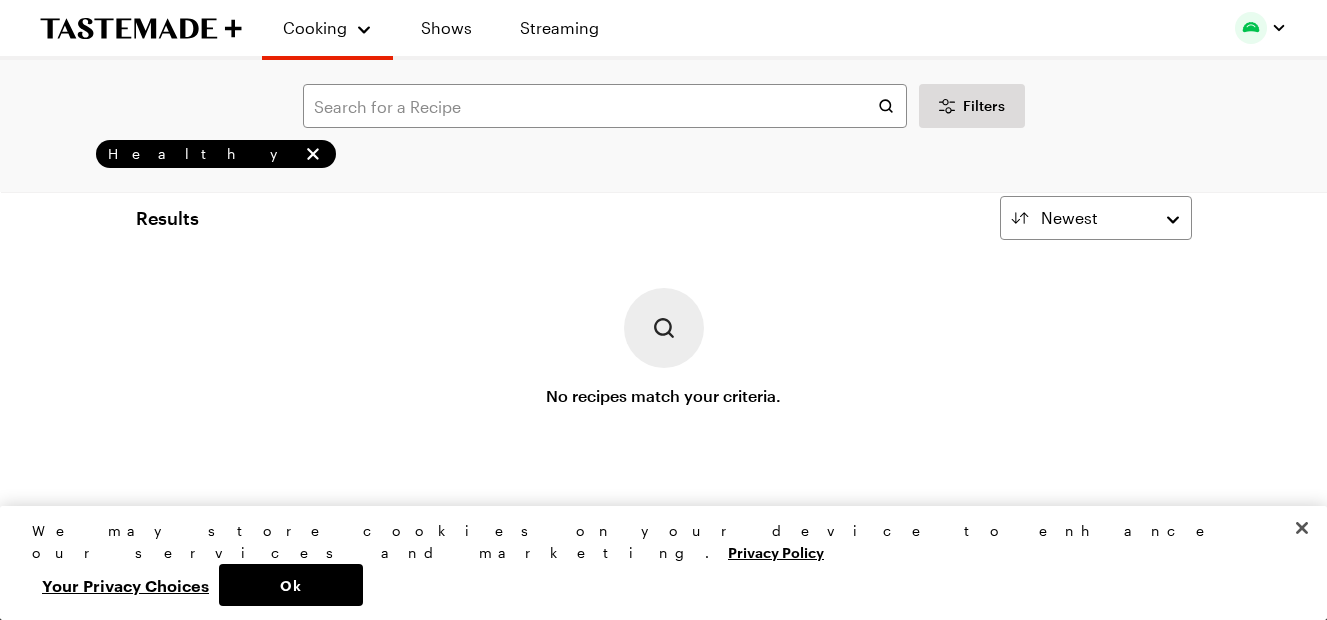 scroll, scrollTop: 0, scrollLeft: 0, axis: both 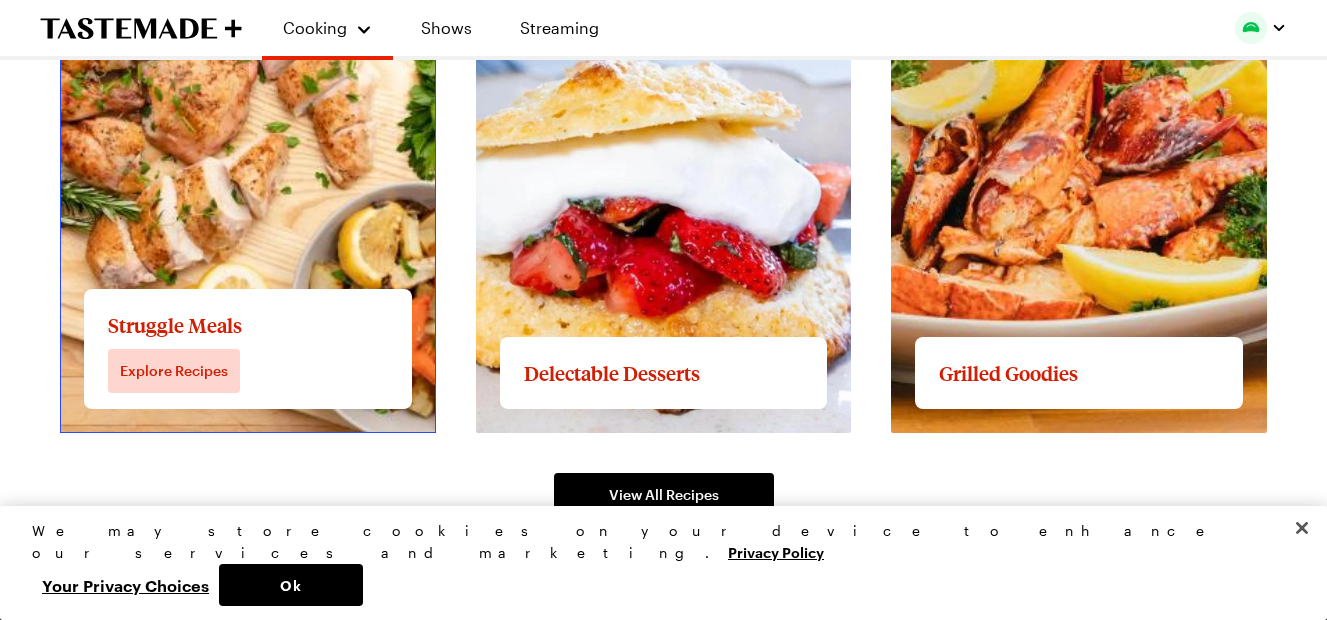 click on "View full content for Struggle Meals" at bounding box center (195, -56) 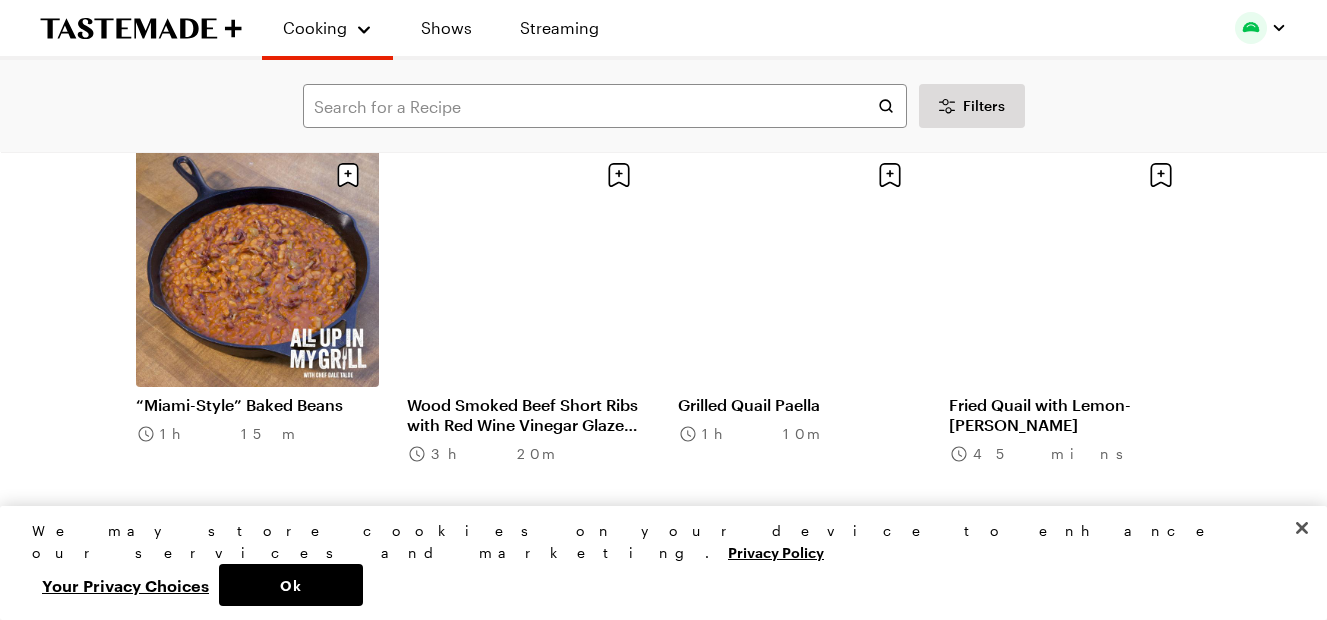 scroll, scrollTop: 1786, scrollLeft: 0, axis: vertical 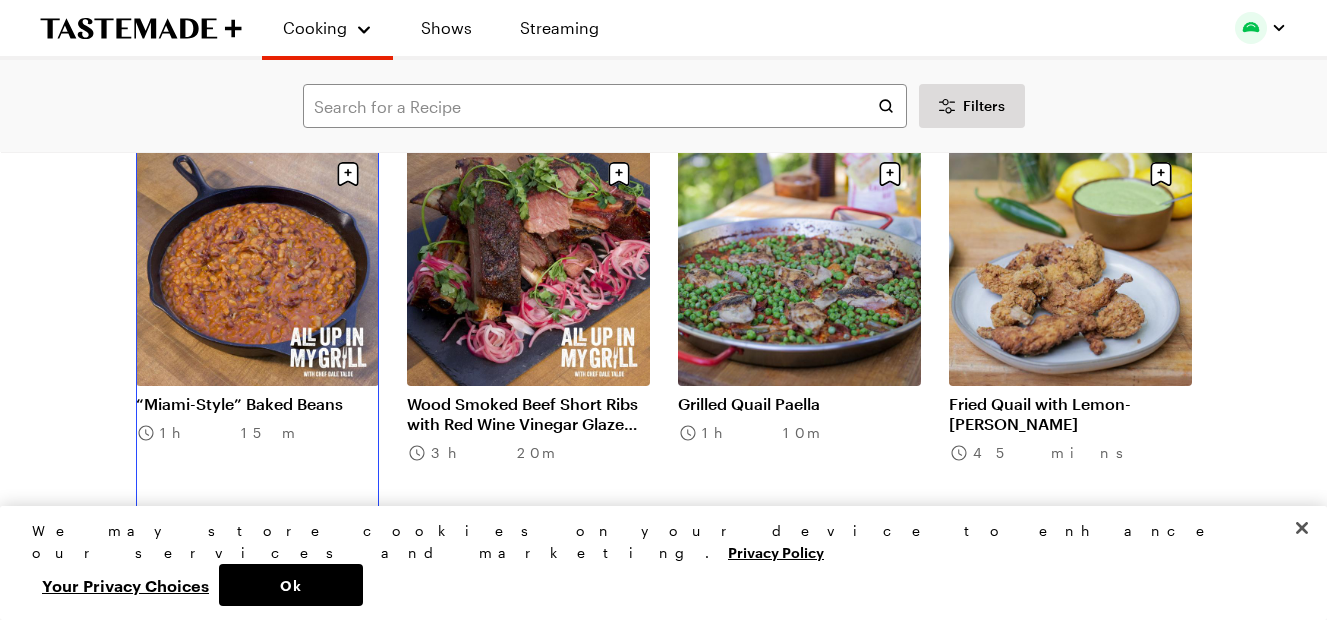 click on "“Miami-Style” Baked Beans" at bounding box center (257, 404) 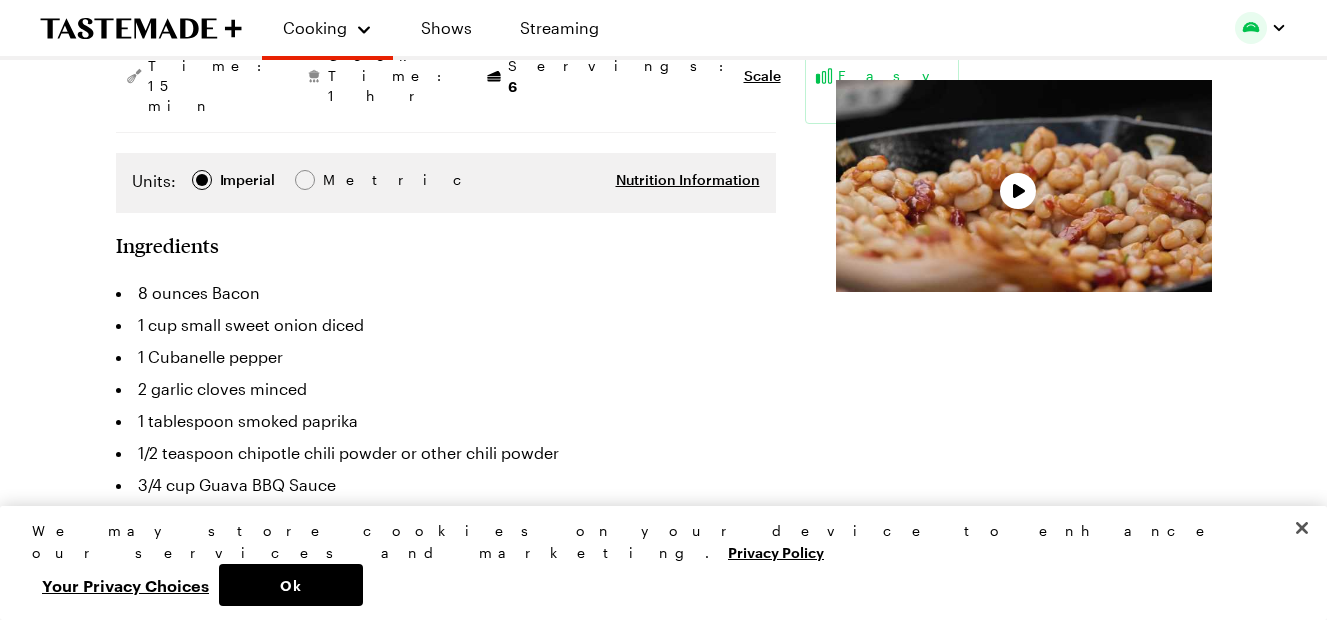 scroll, scrollTop: 459, scrollLeft: 0, axis: vertical 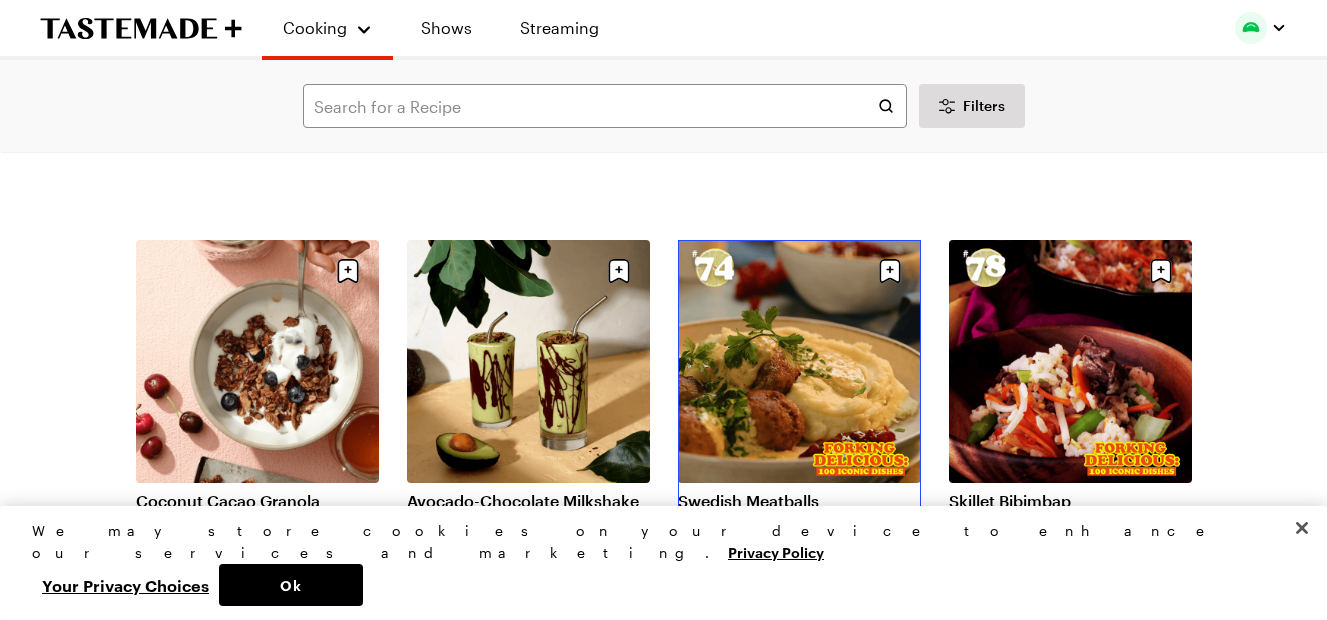 click on "Swedish Meatballs" at bounding box center (799, 501) 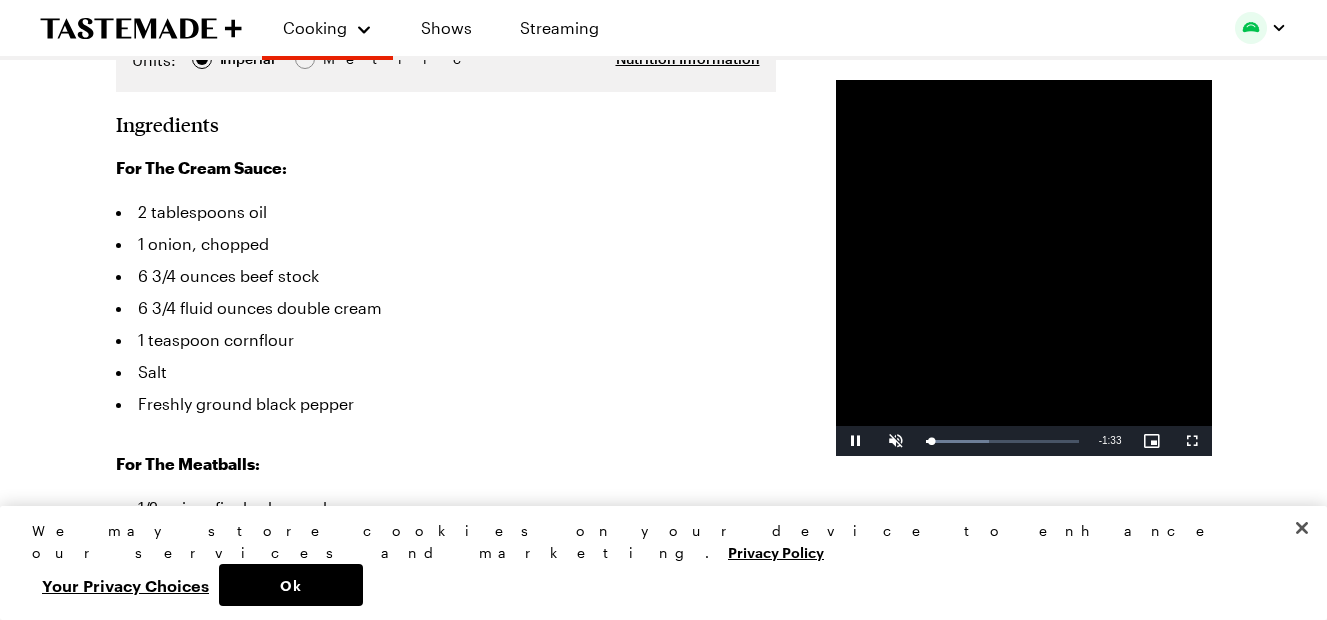 scroll, scrollTop: 554, scrollLeft: 0, axis: vertical 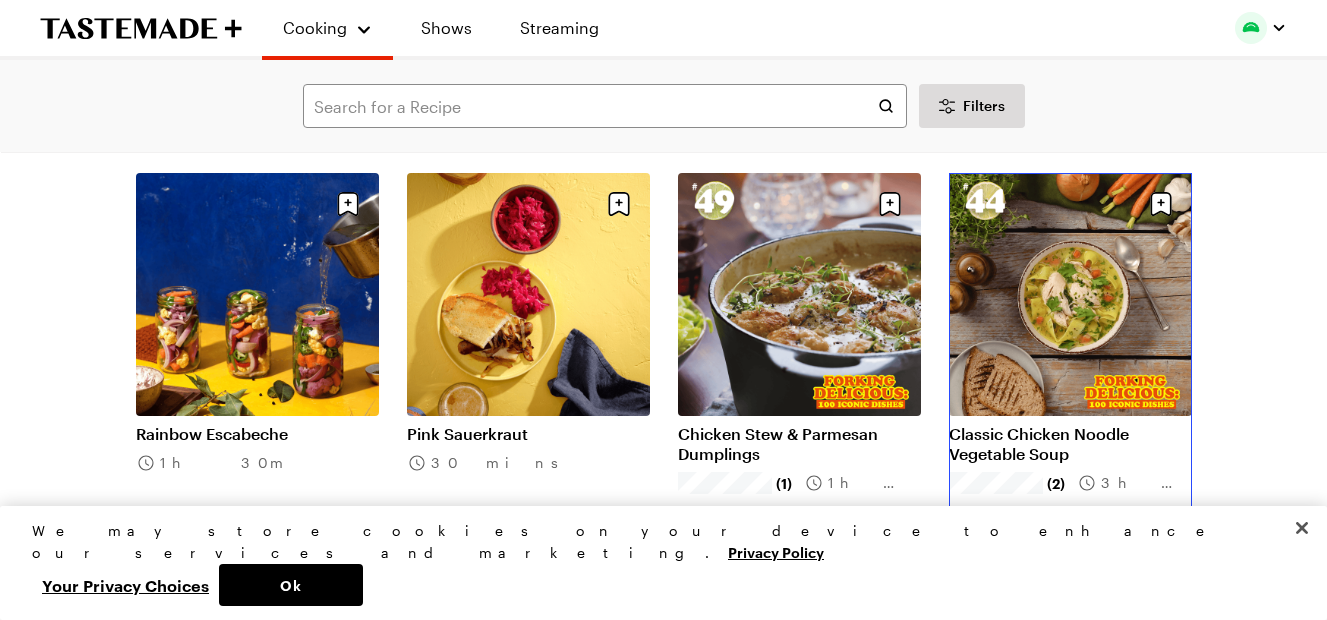click on "Classic Chicken Noodle Vegetable Soup" at bounding box center [1070, 444] 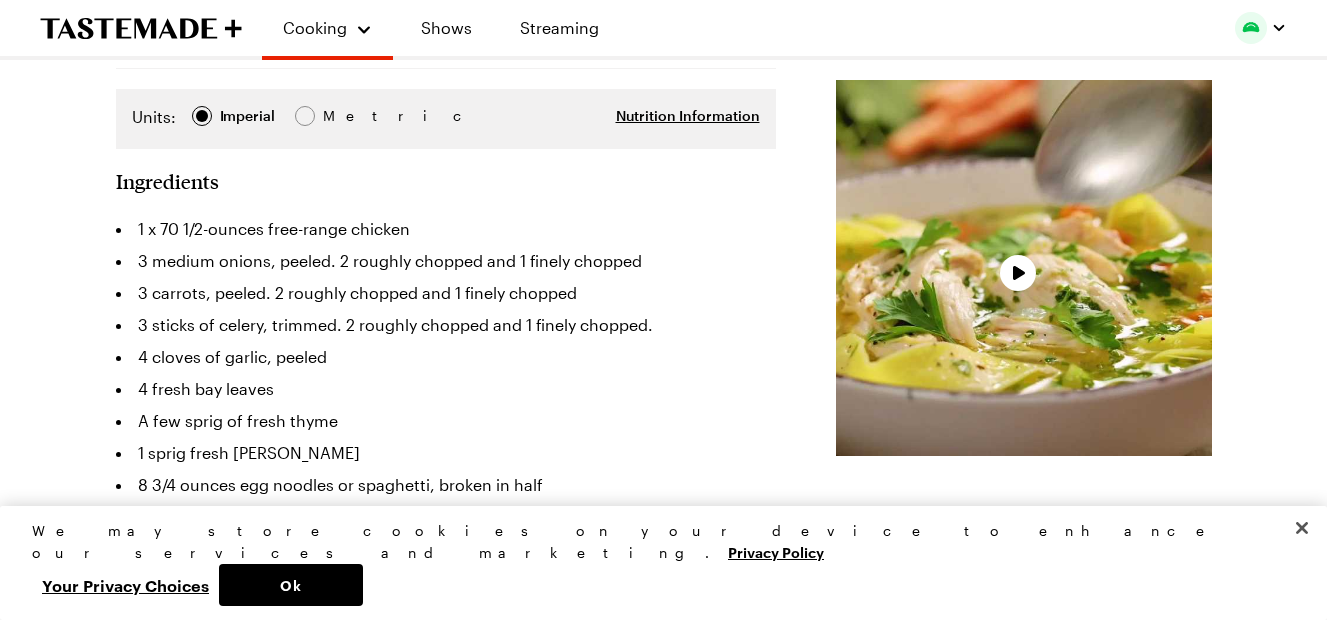 scroll, scrollTop: 543, scrollLeft: 0, axis: vertical 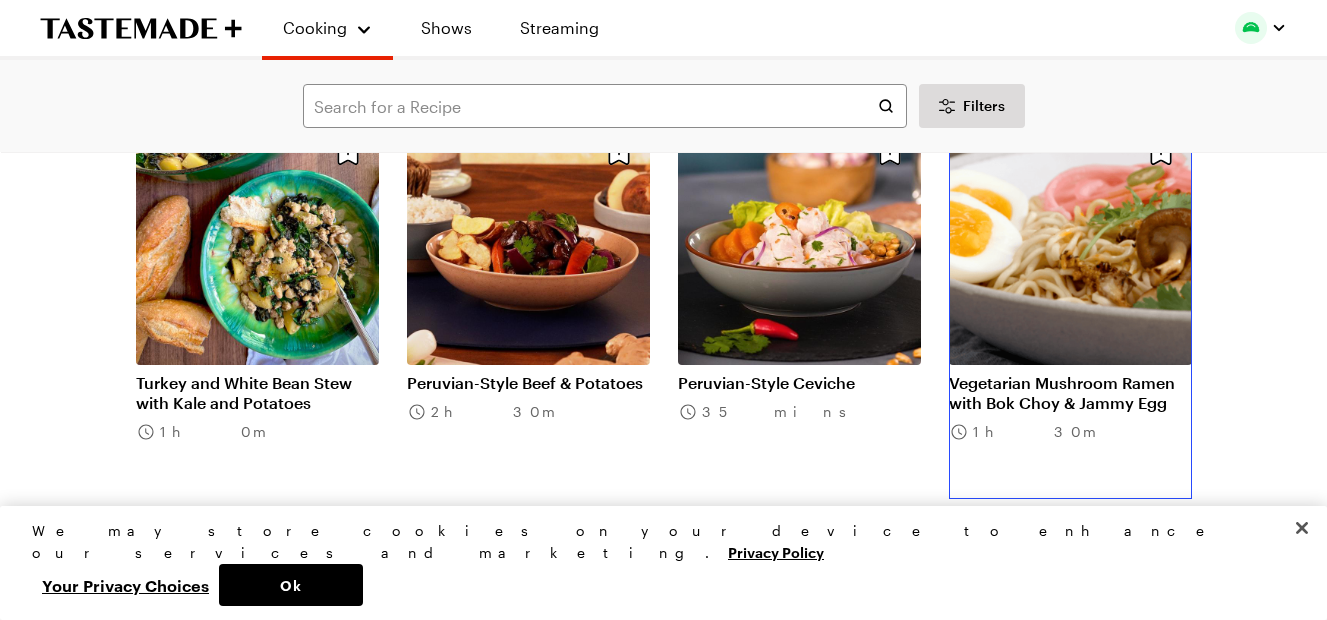 click on "Vegetarian Mushroom Ramen with Bok Choy & Jammy Egg" at bounding box center [1070, 393] 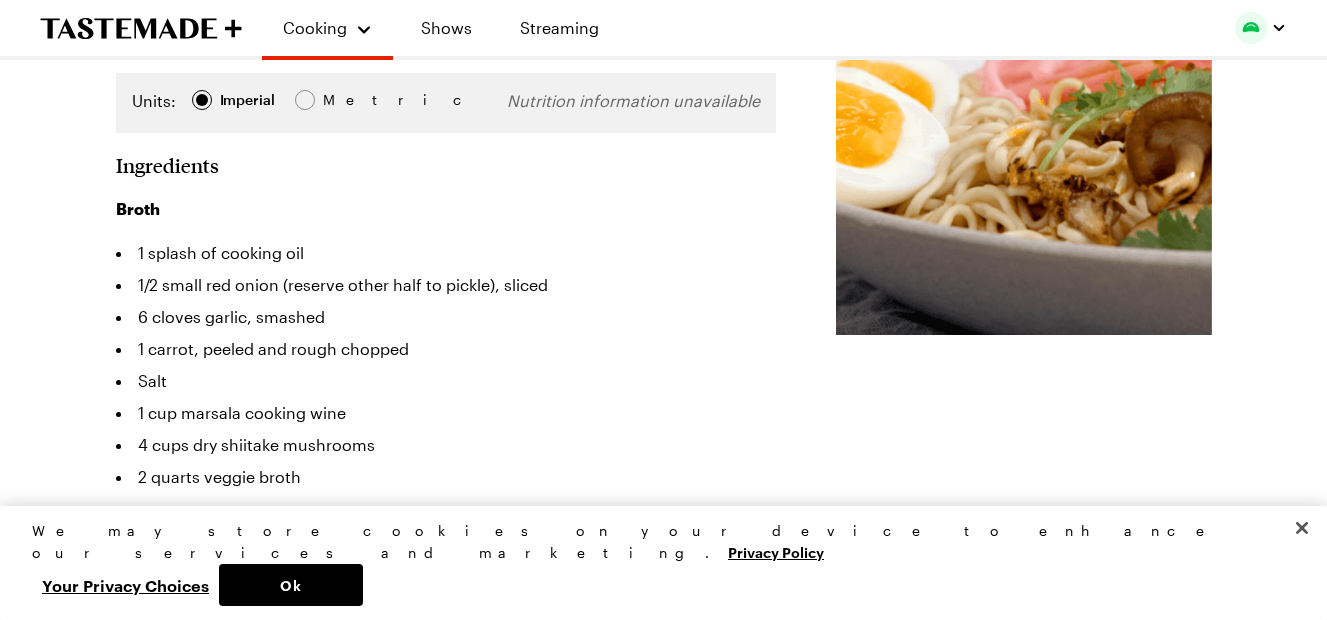 scroll, scrollTop: 416, scrollLeft: 0, axis: vertical 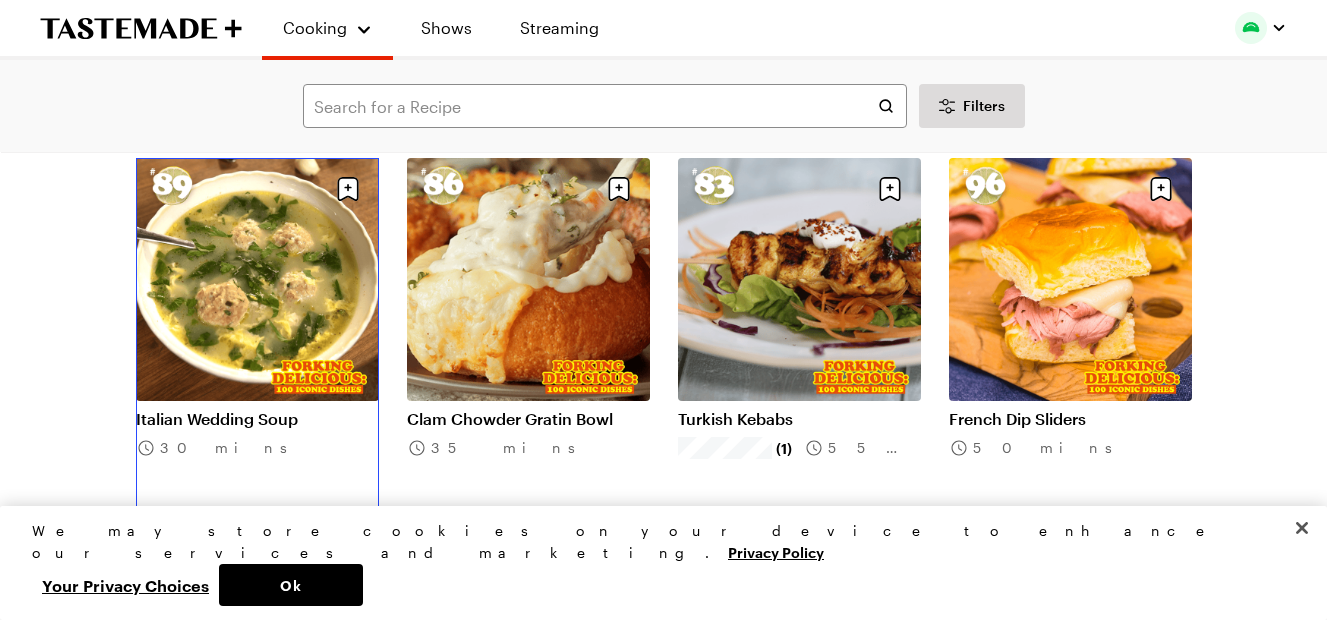click on "Italian Wedding Soup" at bounding box center (257, 419) 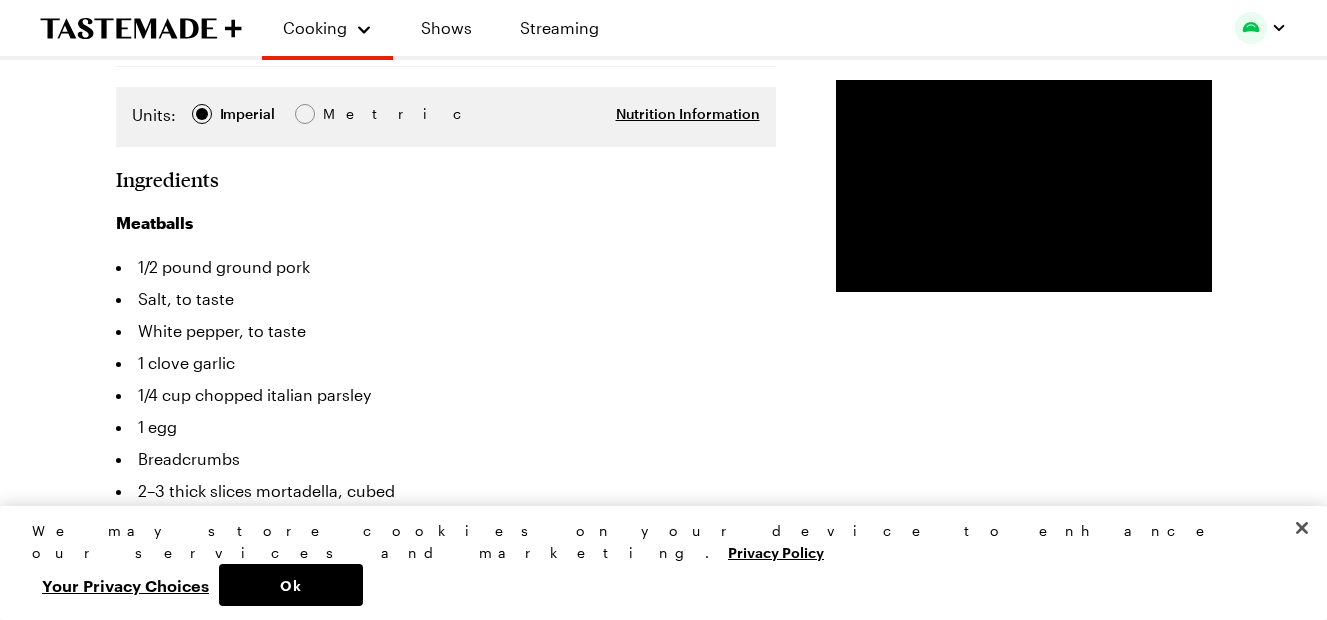scroll, scrollTop: 475, scrollLeft: 8, axis: both 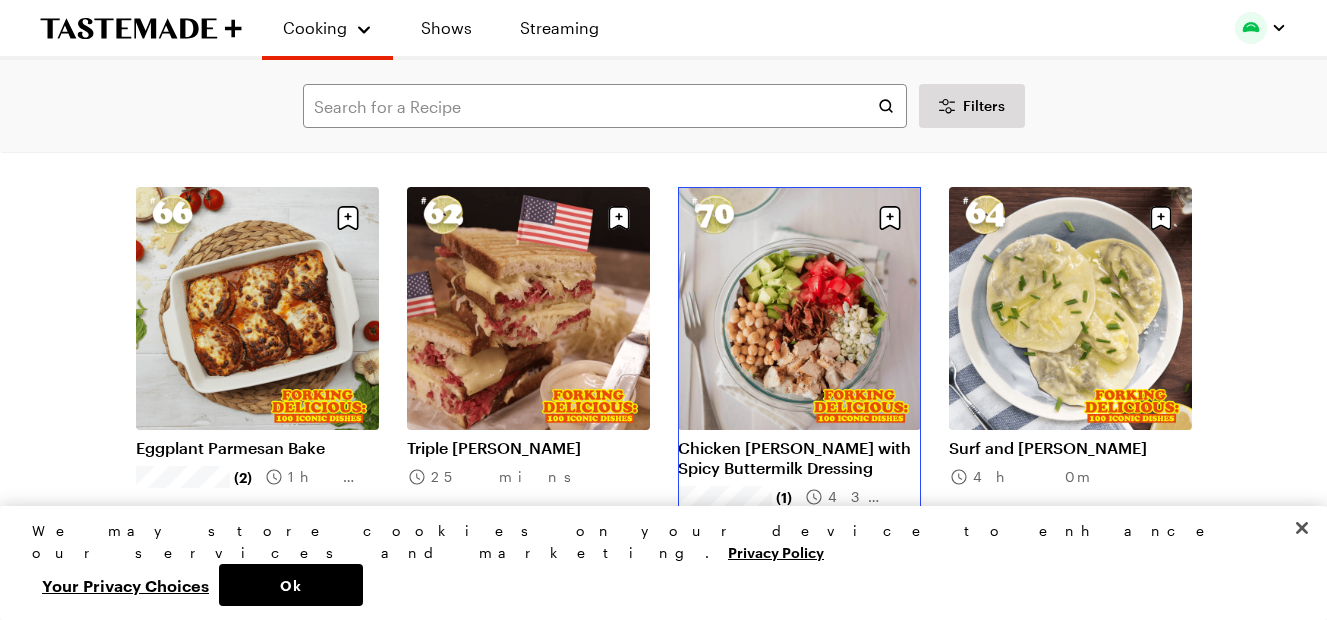 click on "Chicken [PERSON_NAME] with Spicy Buttermilk Dressing" at bounding box center [799, 458] 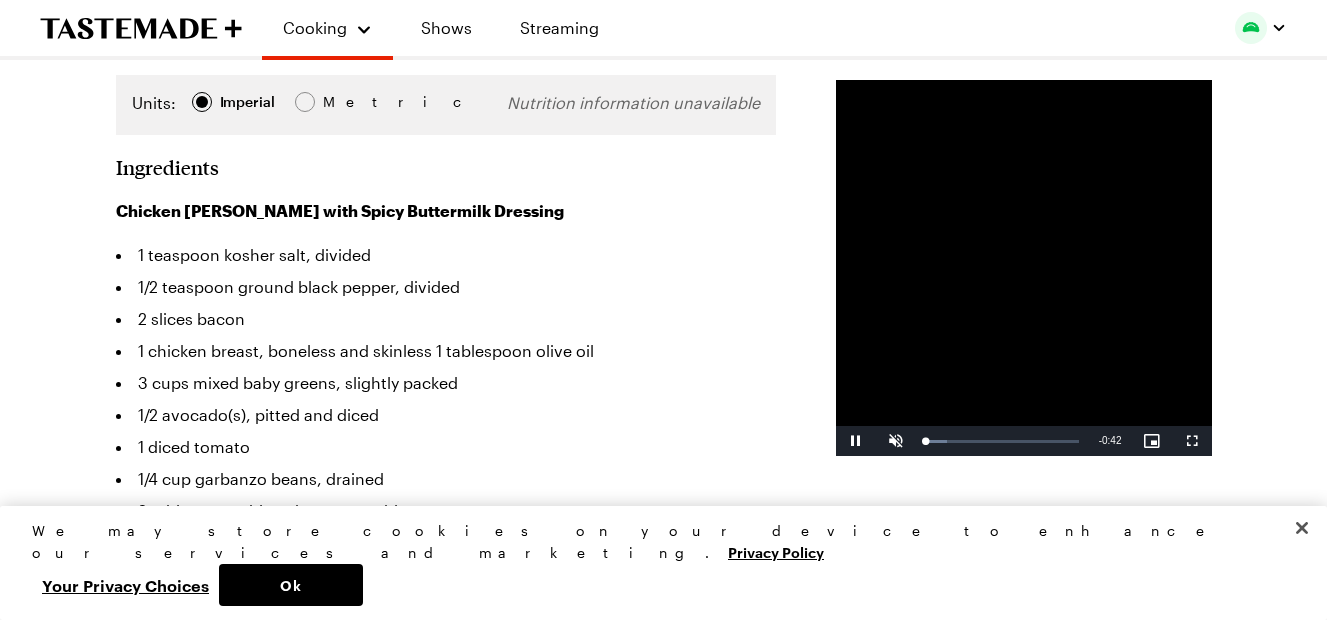 scroll, scrollTop: 569, scrollLeft: 0, axis: vertical 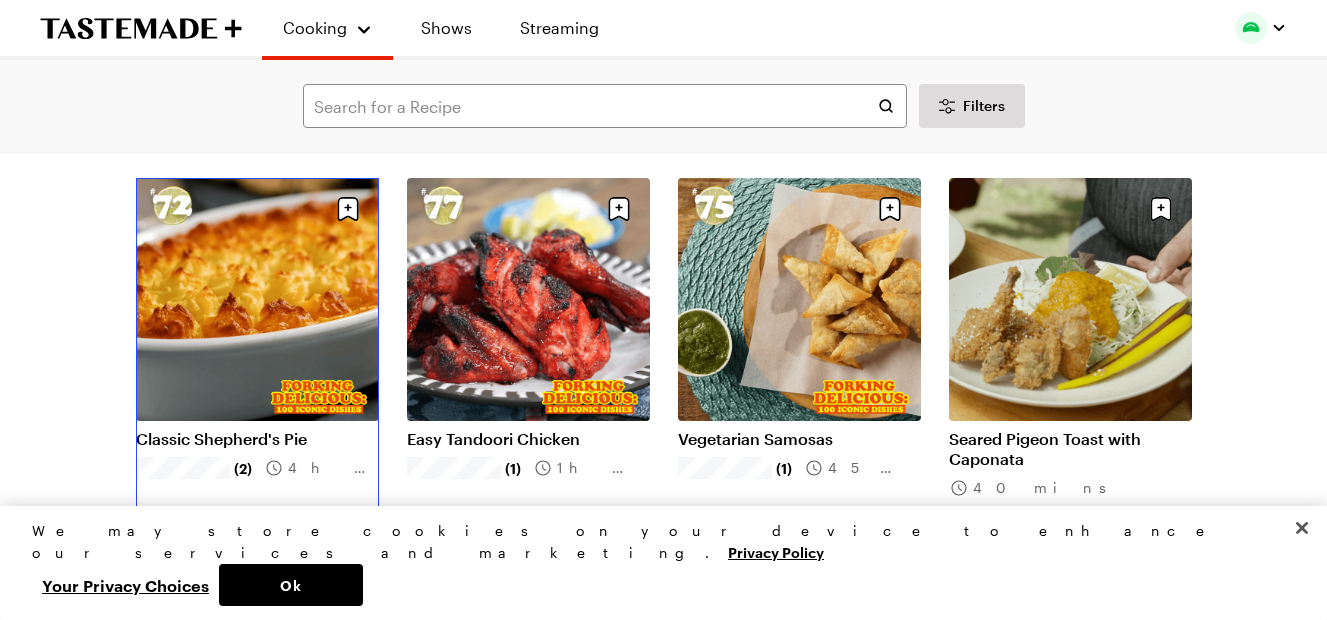 click on "Classic Shepherd's Pie" at bounding box center [257, 439] 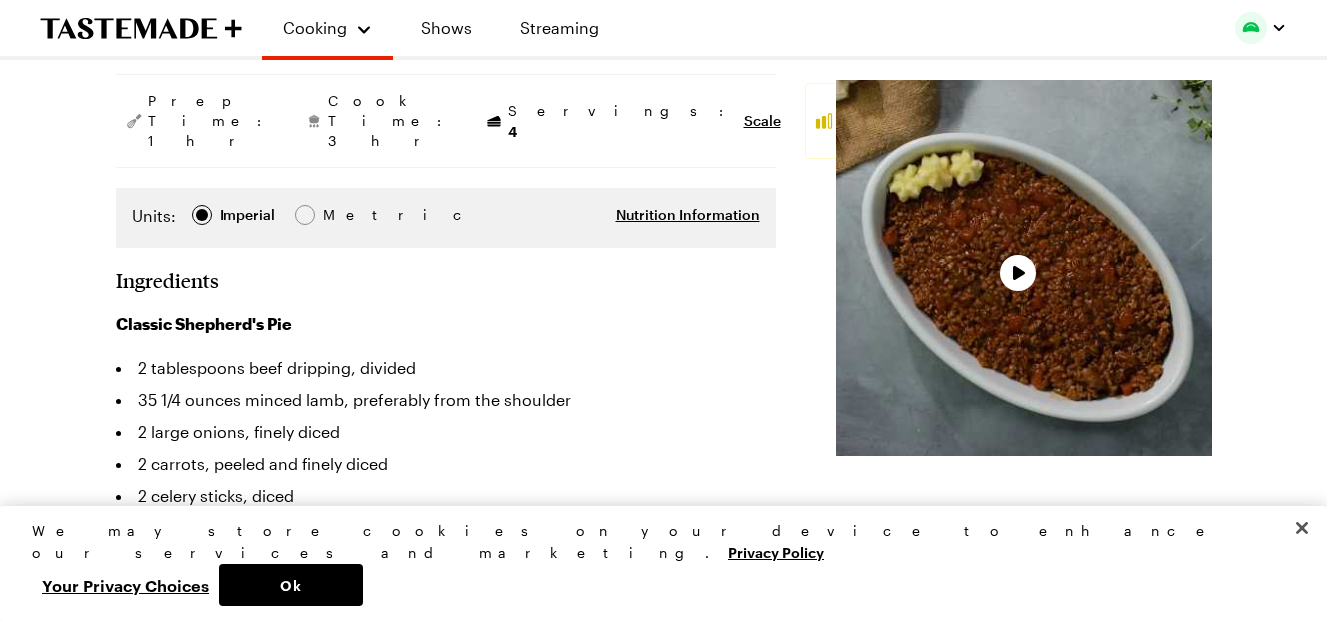 scroll, scrollTop: 448, scrollLeft: 0, axis: vertical 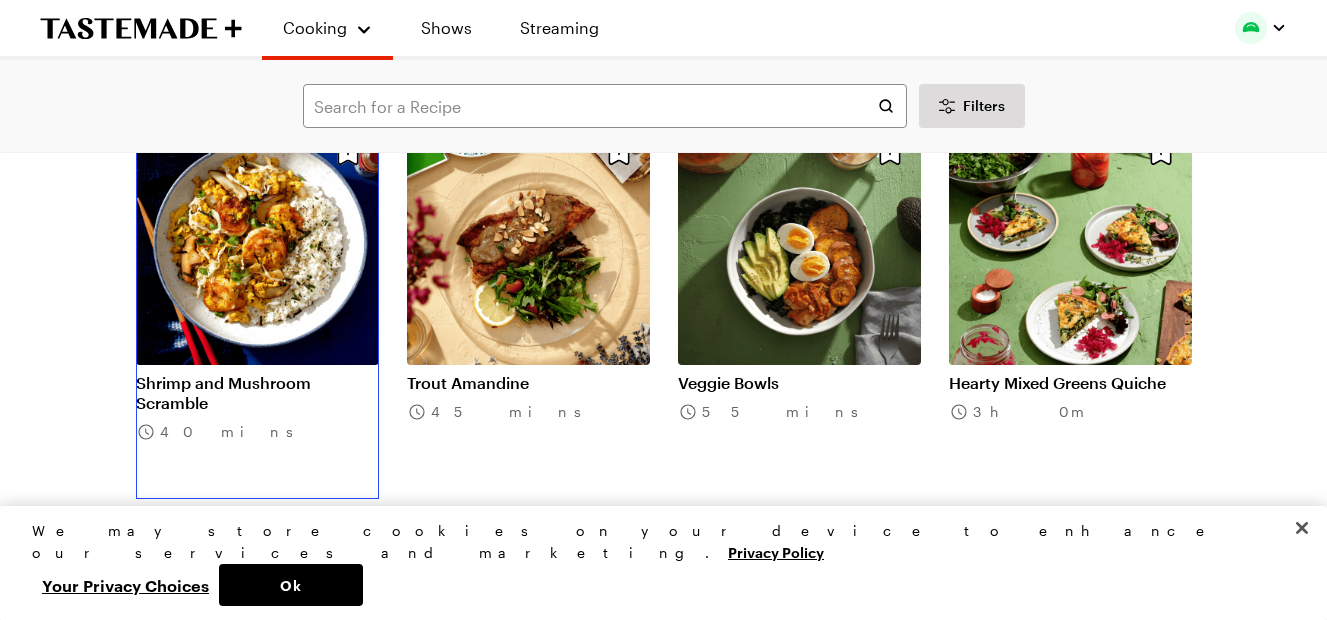 click on "Shrimp and Mushroom Scramble" at bounding box center (257, 393) 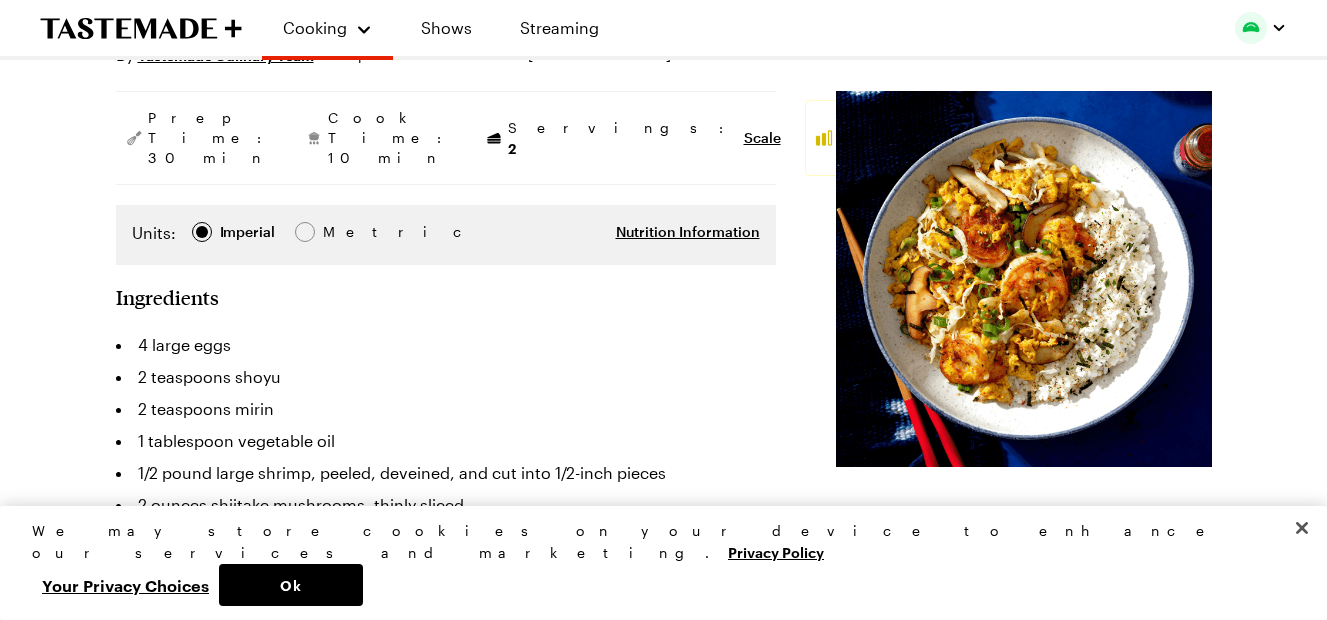 scroll, scrollTop: 296, scrollLeft: 7, axis: both 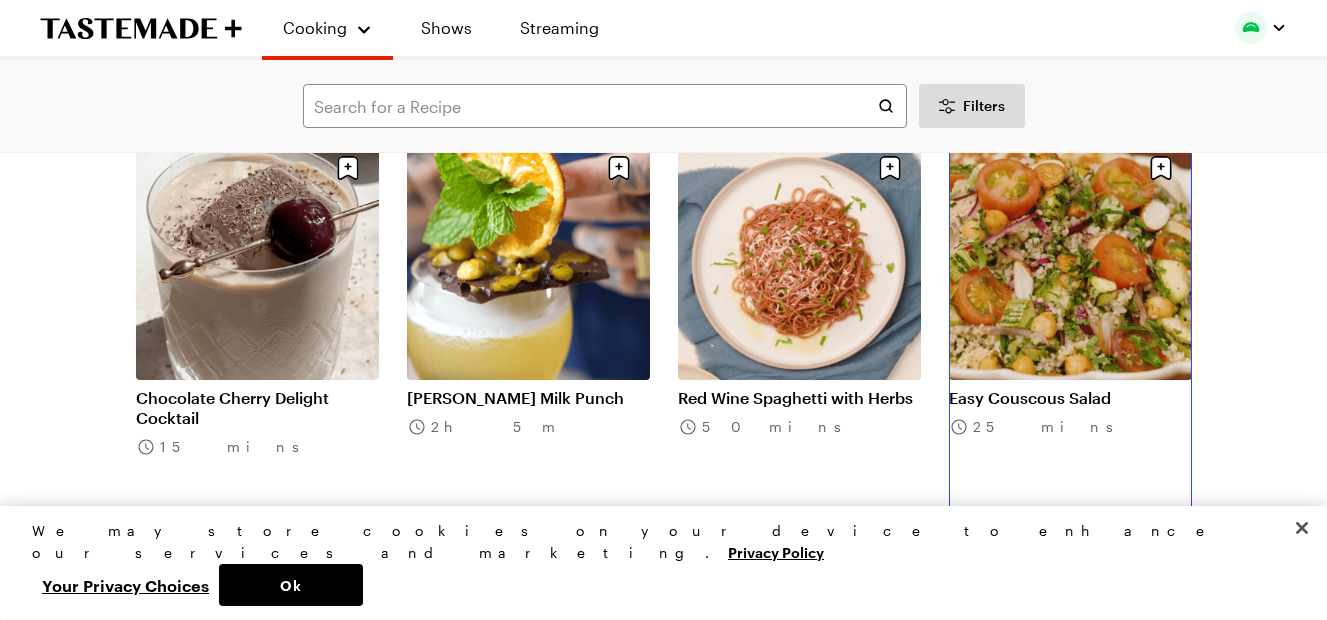 click on "Easy Couscous Salad" at bounding box center (1070, 398) 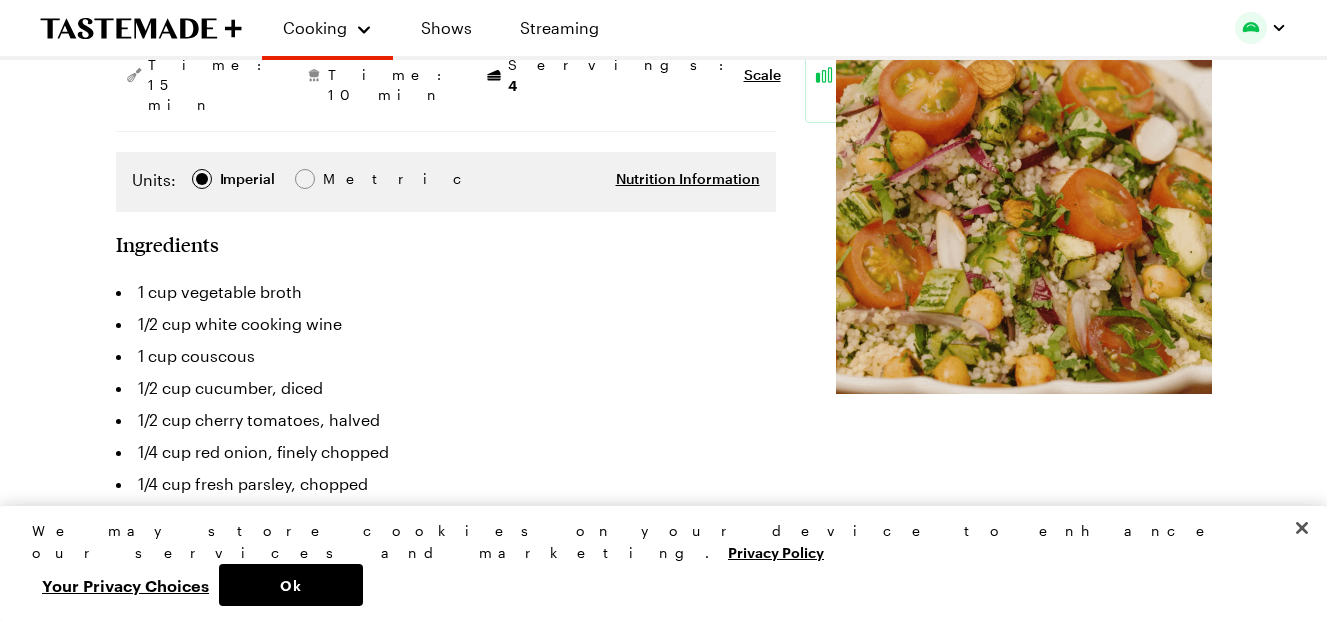 scroll, scrollTop: 348, scrollLeft: 0, axis: vertical 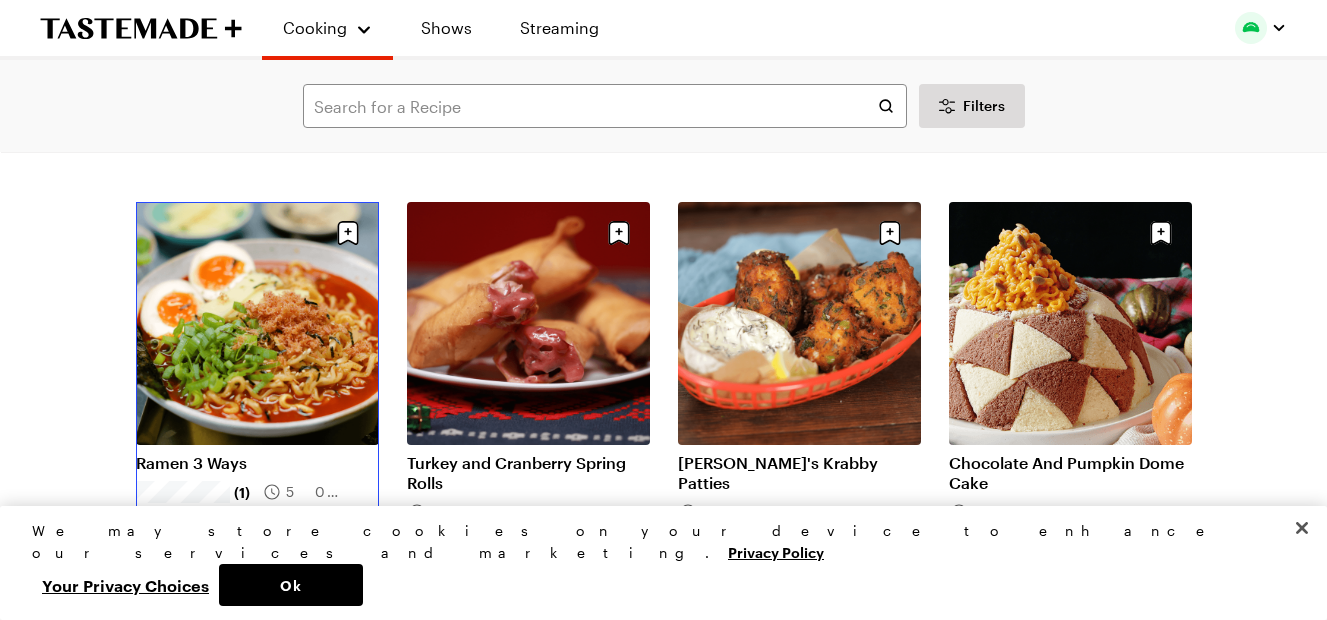 click on "Ramen 3 Ways" at bounding box center (257, 463) 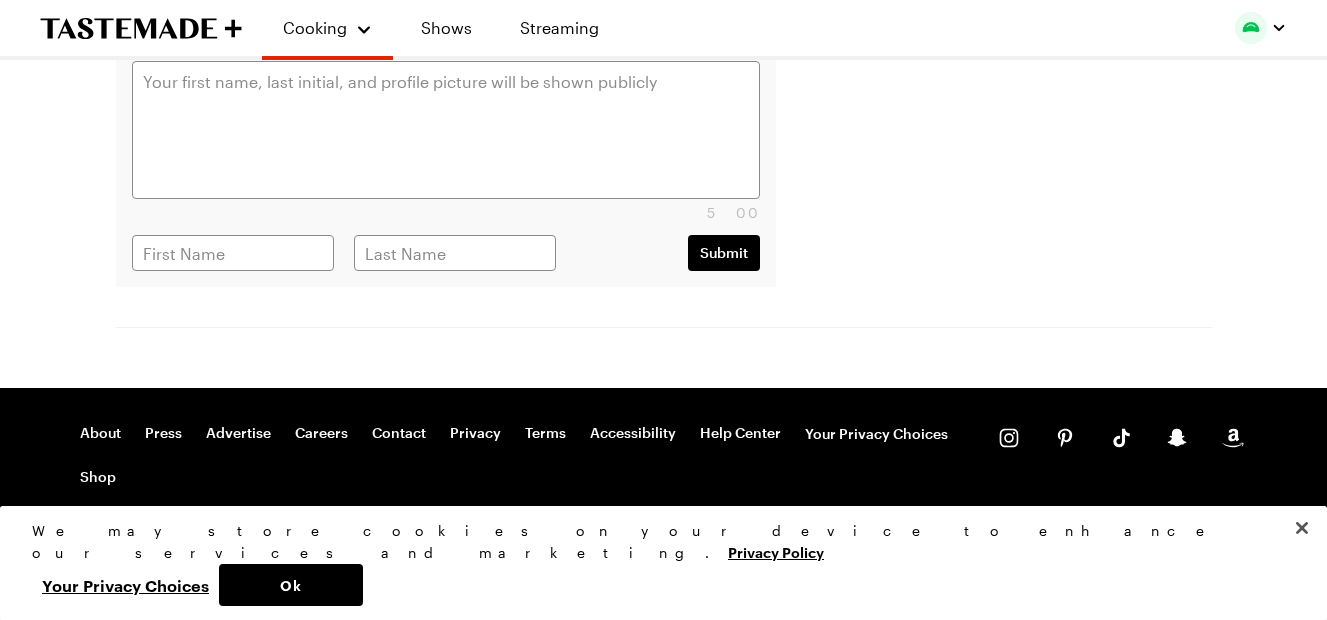 scroll, scrollTop: 0, scrollLeft: 0, axis: both 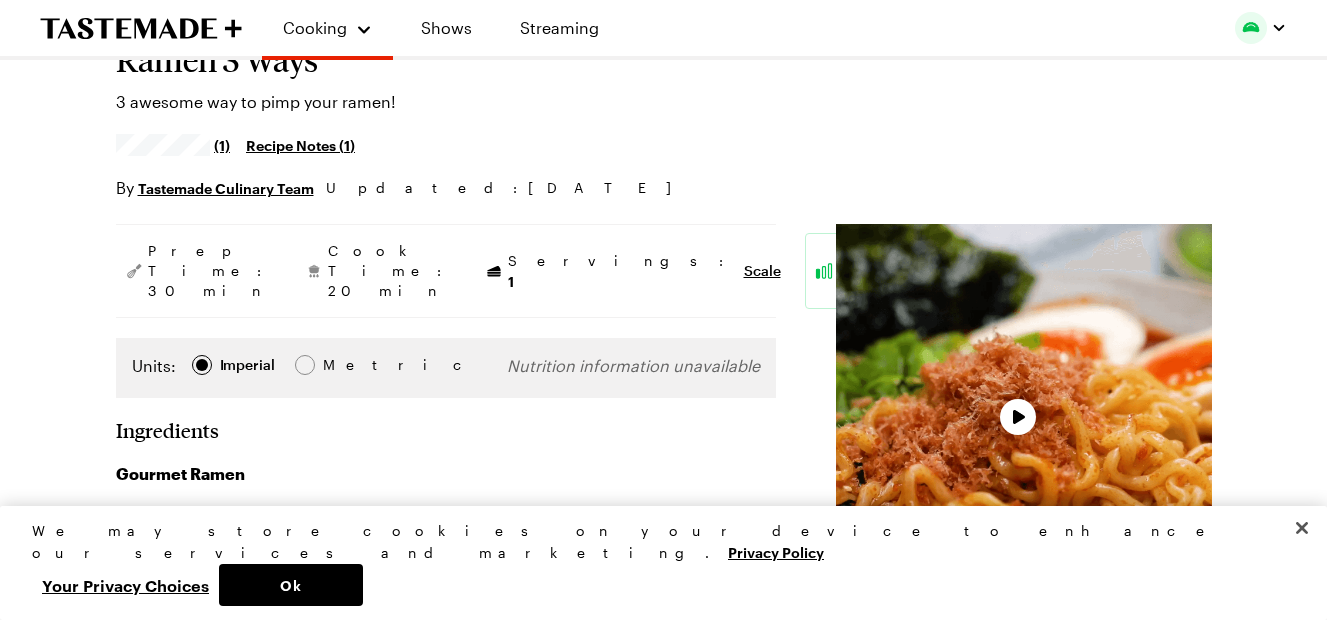 type on "x" 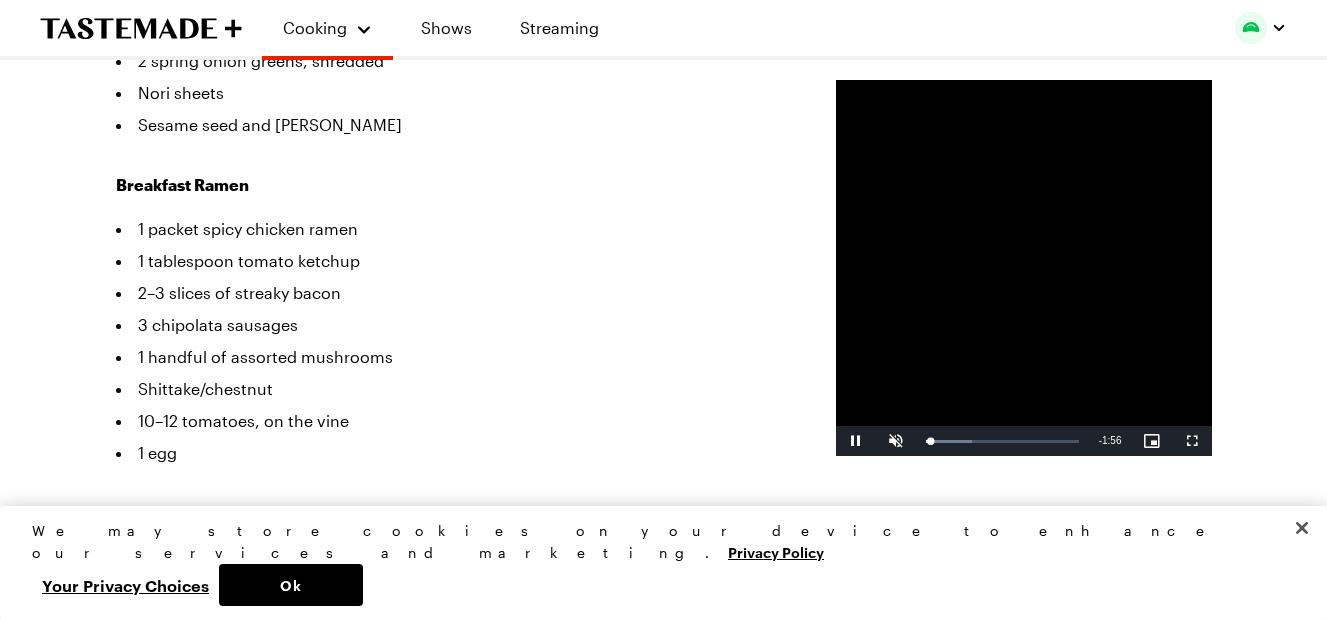 scroll, scrollTop: 752, scrollLeft: 0, axis: vertical 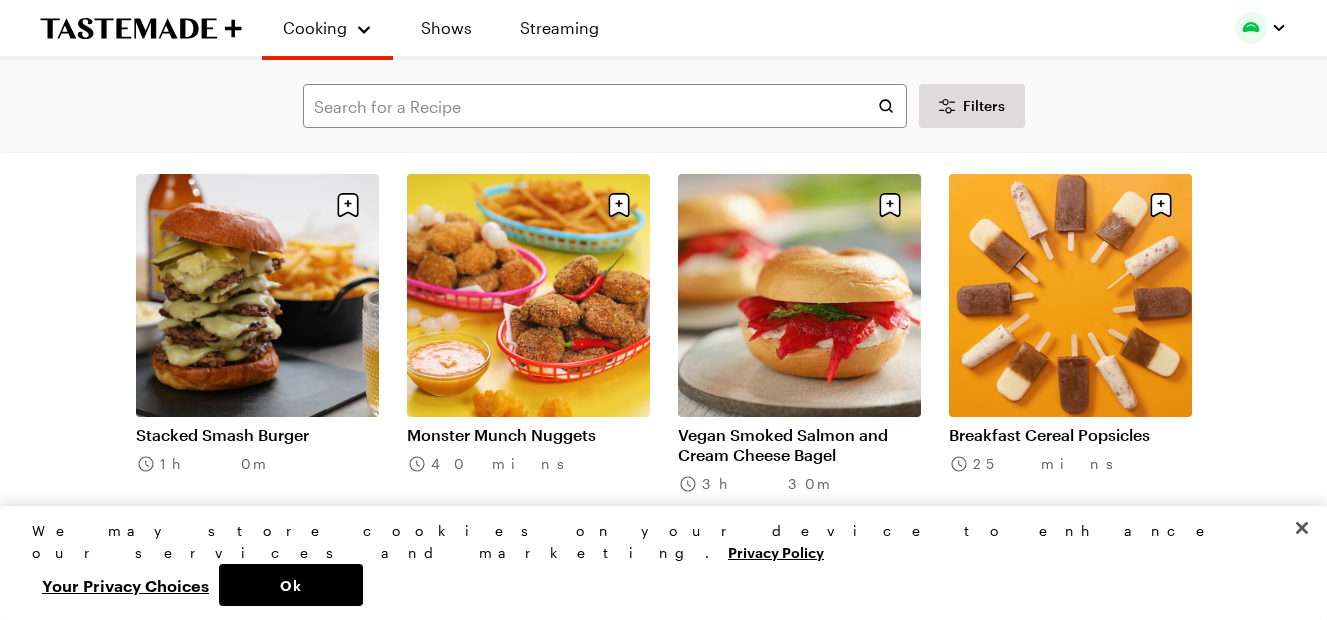 click on "Roasted Boar Leg with Glazed Onions, Pickled Fruit and Mustard Sauce 48 mins Wild Boar Chorizo with Mussels and Preserved Lemon 55 mins Grilled Prawns with Lemongrass Sambal and Battle Rice 1h 5m Shrimp Skewers with Country Ham and Pepper Jelly 30 mins Elk Tostadas with Grilled Pears, Avocado and Salsa Macha 1h 5m Elk Chops with Colcannon, Tarragon Emulsion and [PERSON_NAME] Charcoal 1h 55m Grilled White Pizza with Clams 50 mins Grilled Clams Casino with Pancetta and Breadcrumbs 1h 10m Flat Iron Steak with Mexican Grilled Corn 35 mins Ribeye Steaks with Vegemite Butter 25 mins Grilled Wild Mushroom Salad with [PERSON_NAME] Vinaigrette 40 mins Cavatelli with Golden Chanterelles, Thyme and Colatura di Alici 1h 20m Gooey Mac & Cheese Burger 1h 0m The [PERSON_NAME] 55 mins Key Lime Salted Caramel Ice Cream Cones 30 mins Sweet & Smokey St. Louis Pork Ribs in Bacon Guava BBQ Sauce 3h 0m “Miami-Style” Baked Beans 1h 15m Wood Smoked Beef Short Ribs with Red Wine Vinegar Glaze and Pickled Onions 3h 20m Grilled Quail Paella" at bounding box center [664, -86550] 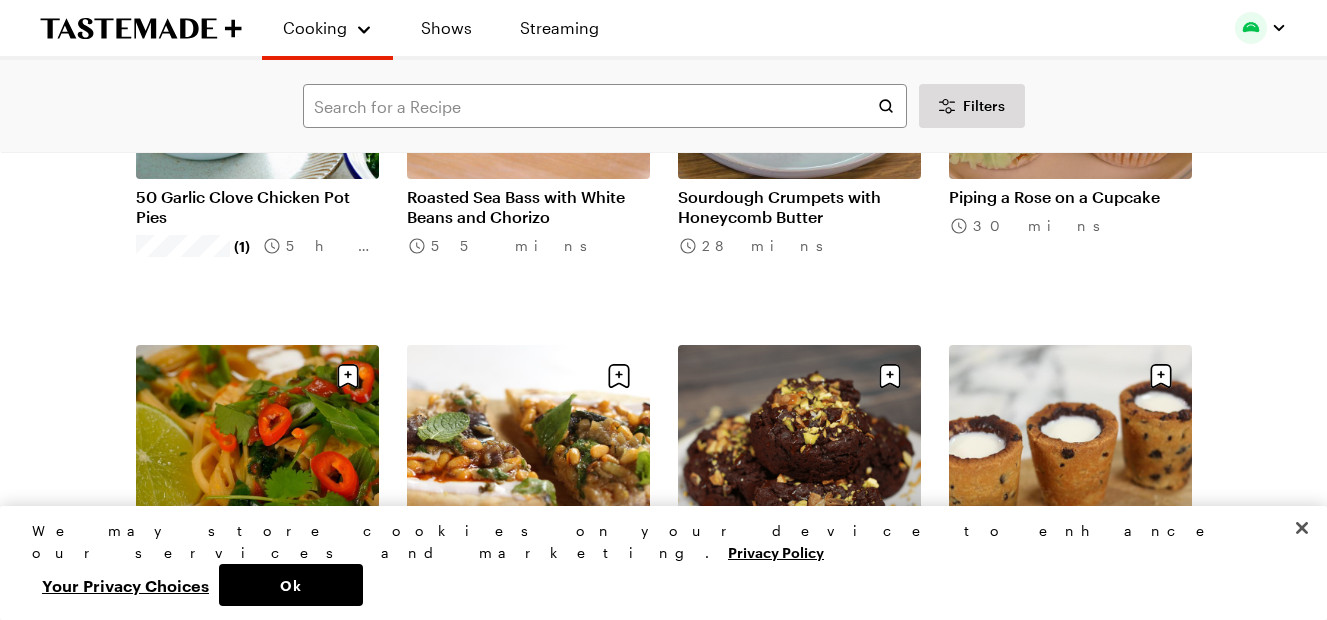 scroll, scrollTop: 176296, scrollLeft: 0, axis: vertical 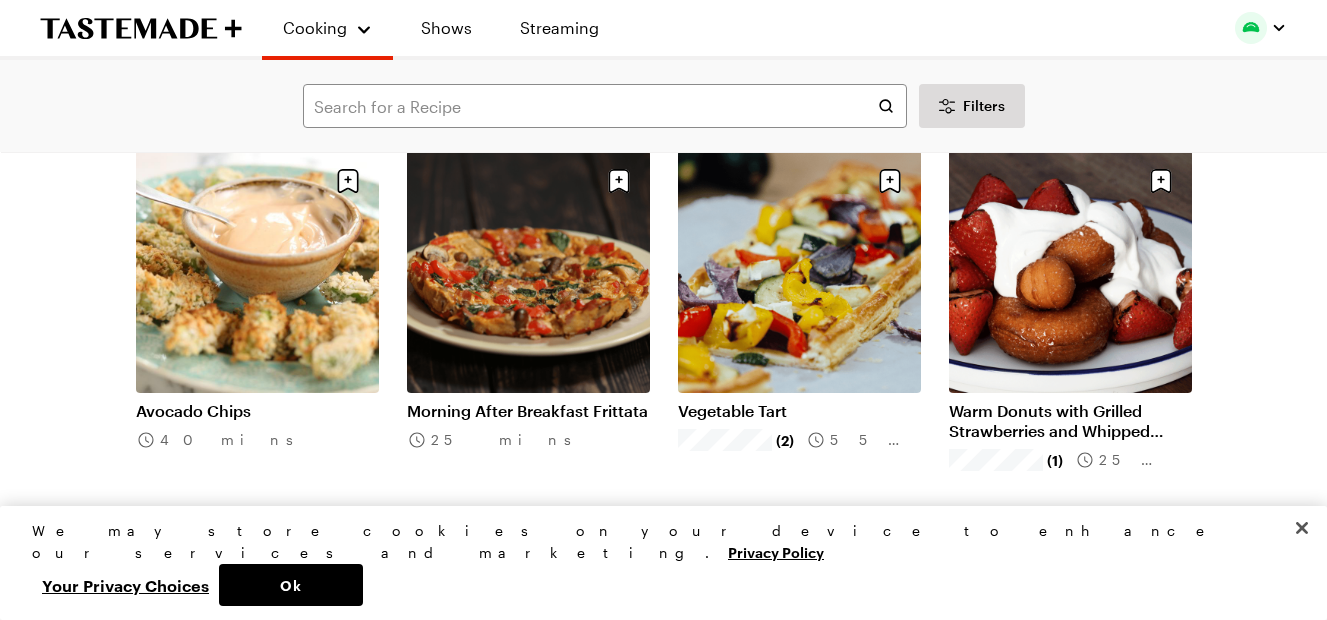 click on "Roasted Boar Leg with Glazed Onions, Pickled Fruit and Mustard Sauce 48 mins Wild Boar Chorizo with Mussels and Preserved Lemon 55 mins Grilled Prawns with Lemongrass Sambal and Battle Rice 1h 5m Shrimp Skewers with Country Ham and Pepper Jelly 30 mins Elk Tostadas with Grilled Pears, Avocado and Salsa Macha 1h 5m Elk Chops with Colcannon, Tarragon Emulsion and [PERSON_NAME] Charcoal 1h 55m Grilled White Pizza with Clams 50 mins Grilled Clams Casino with Pancetta and Breadcrumbs 1h 10m Flat Iron Steak with Mexican Grilled Corn 35 mins Ribeye Steaks with Vegemite Butter 25 mins Grilled Wild Mushroom Salad with [PERSON_NAME] Vinaigrette 40 mins Cavatelli with Golden Chanterelles, Thyme and Colatura di Alici 1h 20m Gooey Mac & Cheese Burger 1h 0m The [PERSON_NAME] 55 mins Key Lime Salted Caramel Ice Cream Cones 30 mins Sweet & Smokey St. Louis Pork Ribs in Bacon Guava BBQ Sauce 3h 0m “Miami-Style” Baked Beans 1h 15m Wood Smoked Beef Short Ribs with Red Wine Vinegar Glaze and Pickled Onions 3h 20m Grilled Quail Paella" at bounding box center [664, -111932] 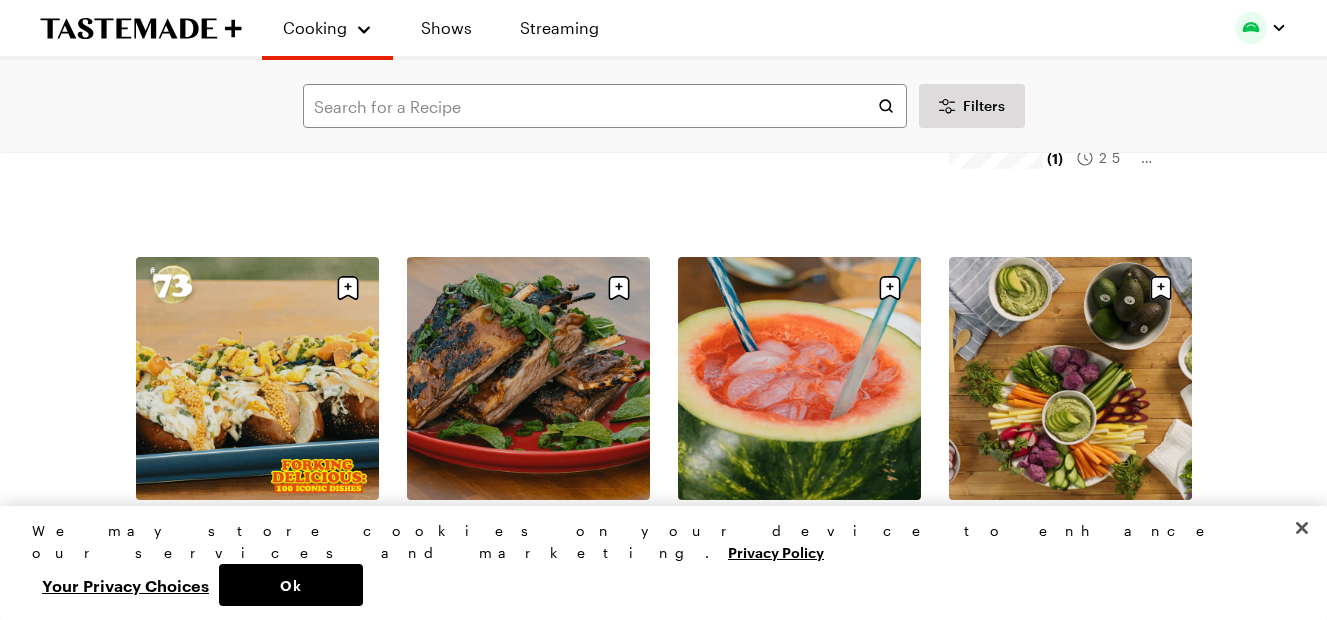 scroll, scrollTop: 225486, scrollLeft: 4, axis: both 